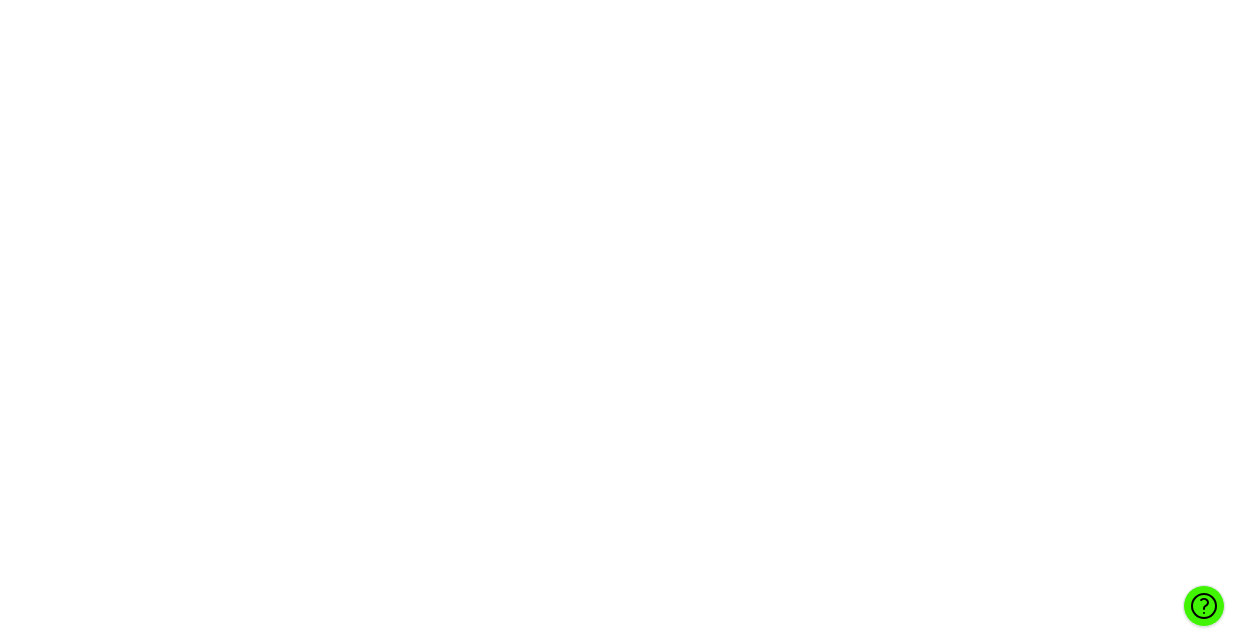 scroll, scrollTop: 0, scrollLeft: 0, axis: both 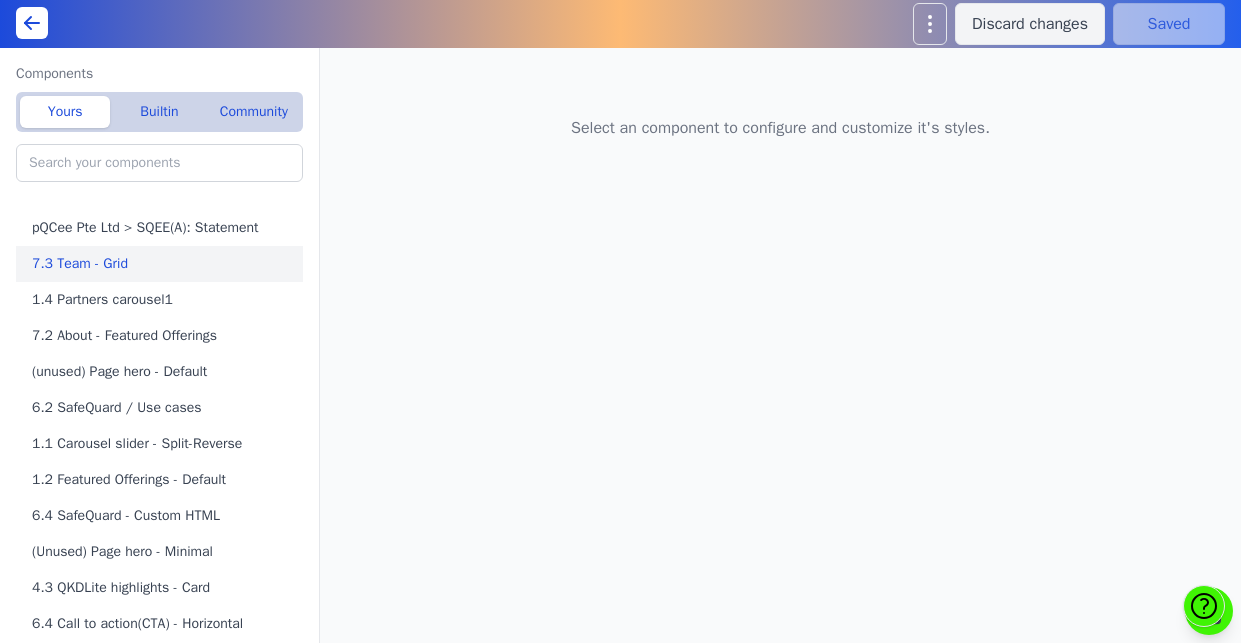 click on "7.3 Team - Grid" at bounding box center [163, 264] 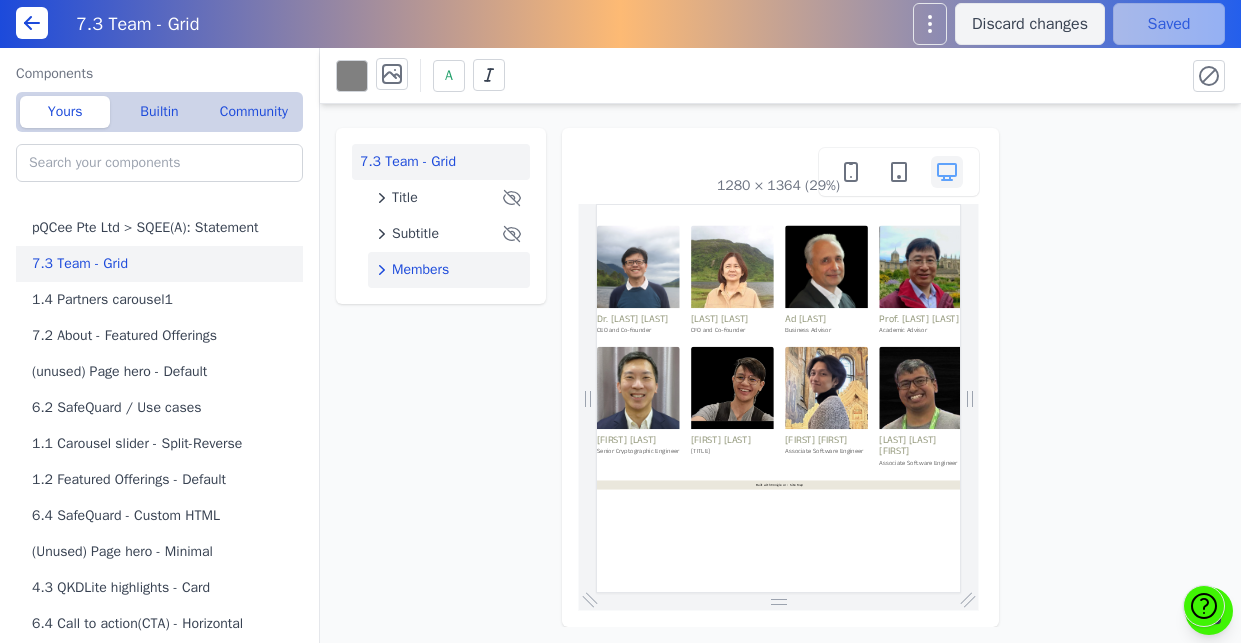 click on "Members" at bounding box center [420, 270] 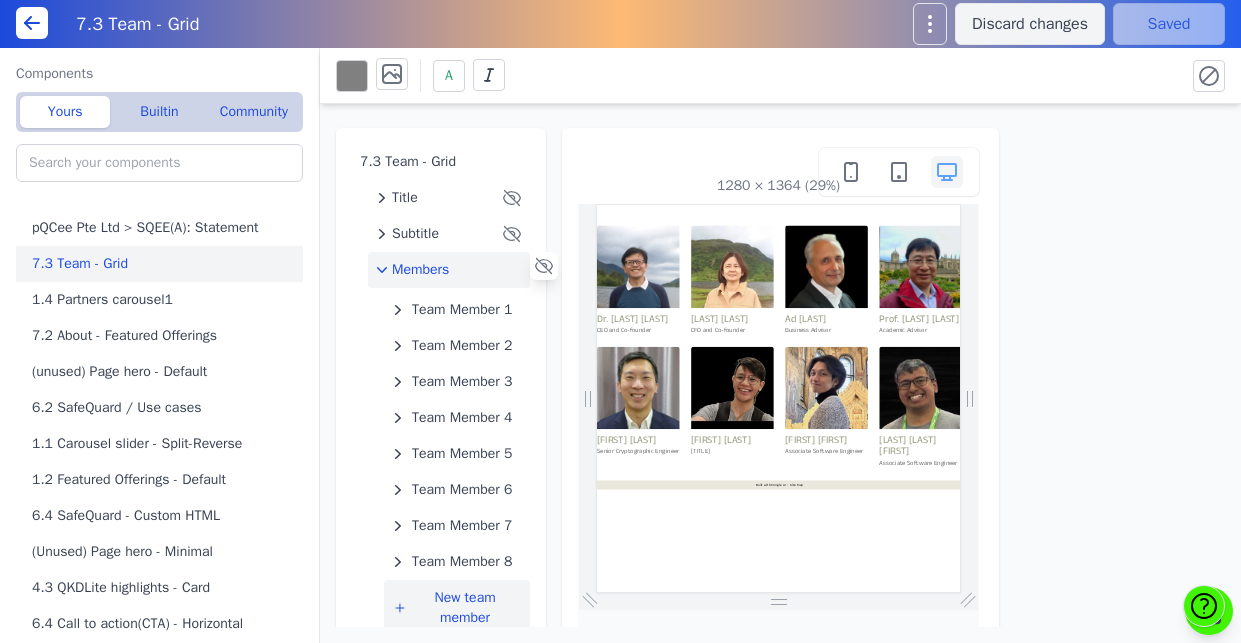 click on "New team member" at bounding box center [465, 608] 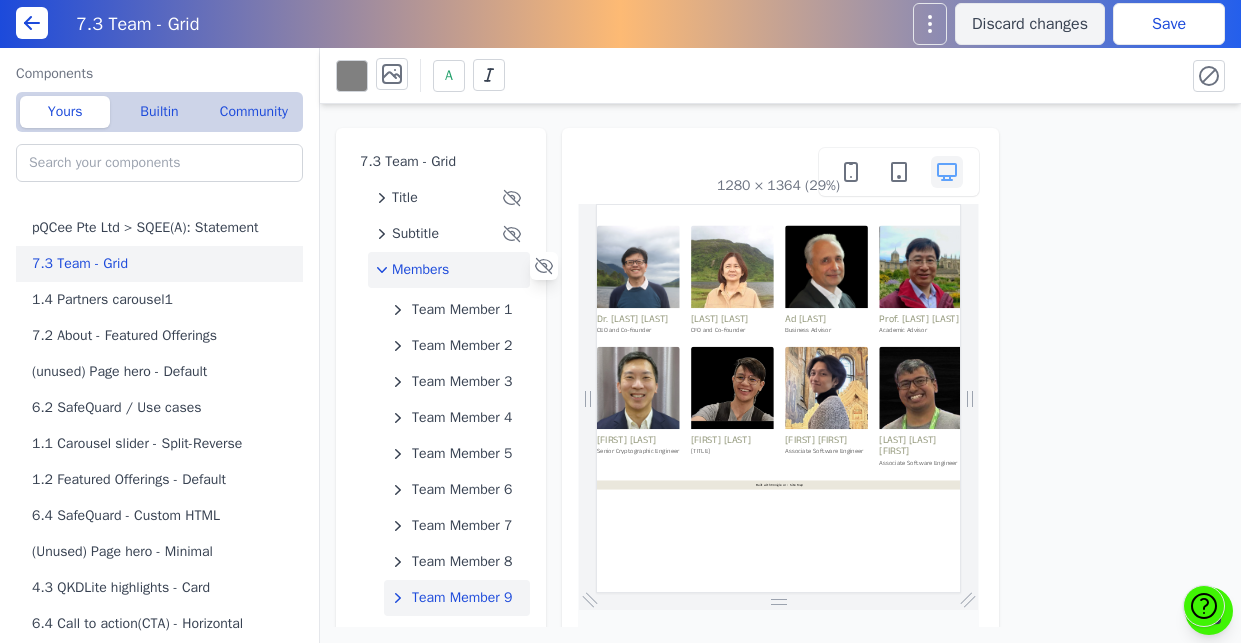 click on "Team Member 9" at bounding box center [462, 598] 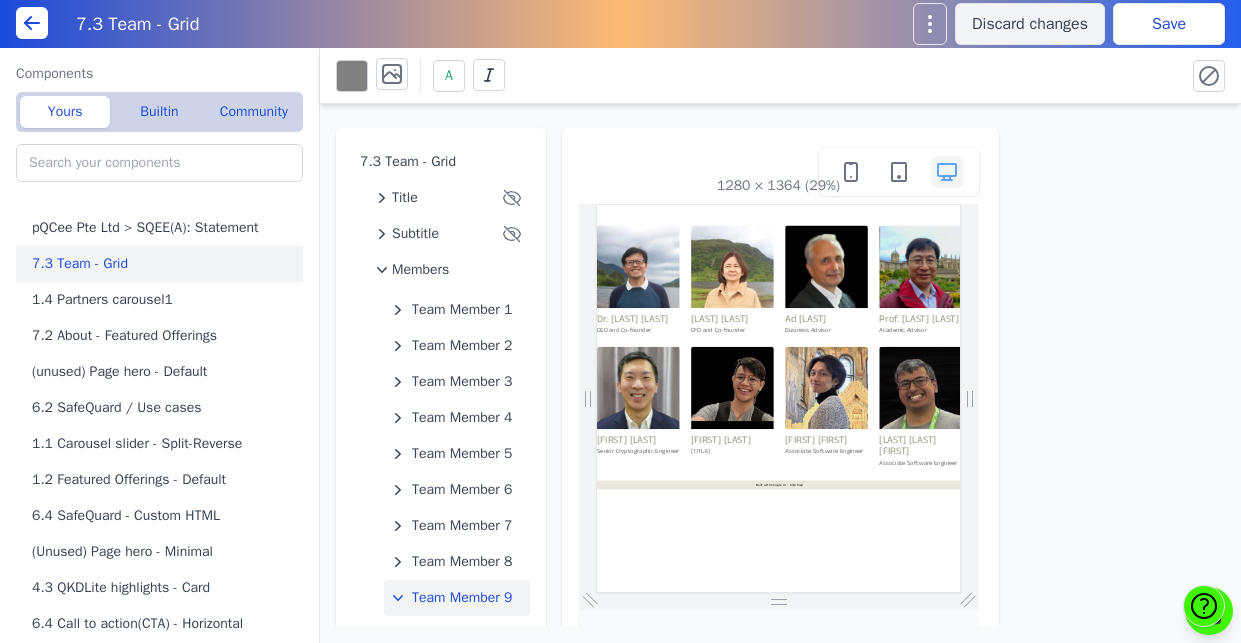 scroll, scrollTop: 136, scrollLeft: 0, axis: vertical 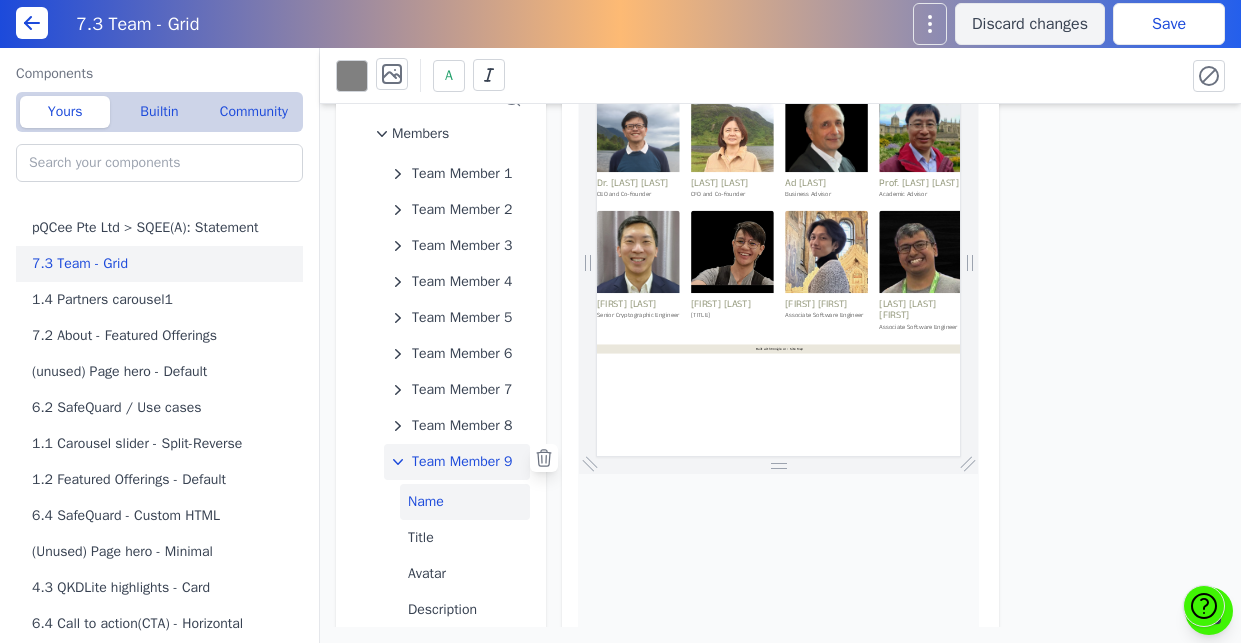 click on "Name" at bounding box center (465, 502) 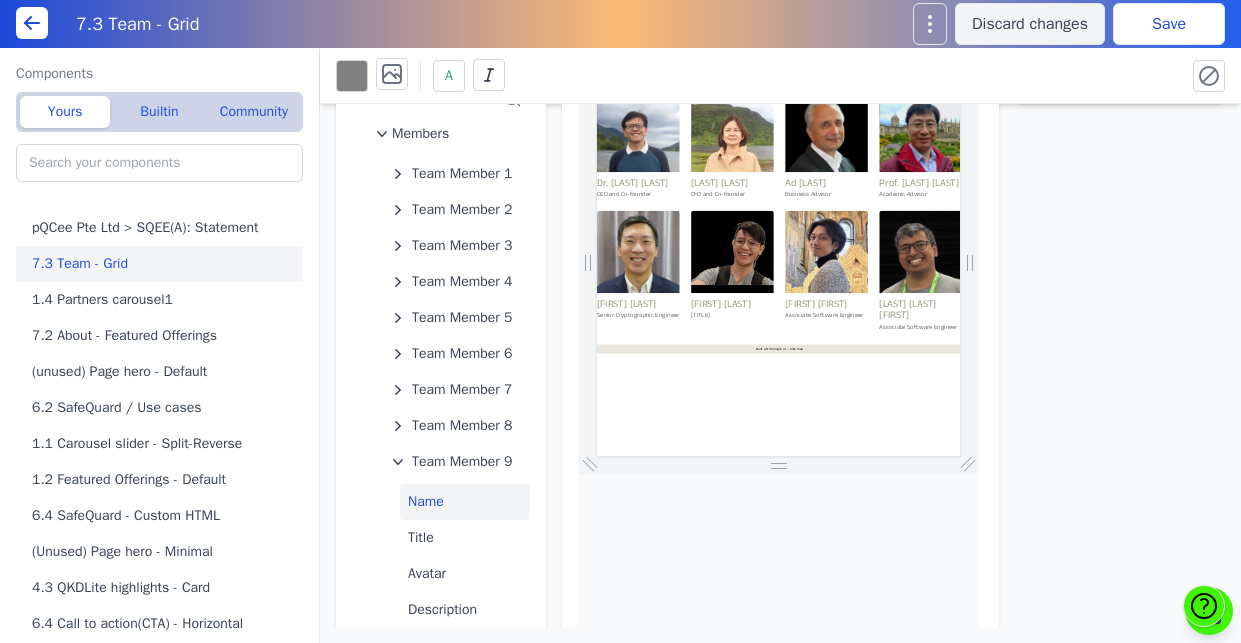 scroll, scrollTop: 0, scrollLeft: 0, axis: both 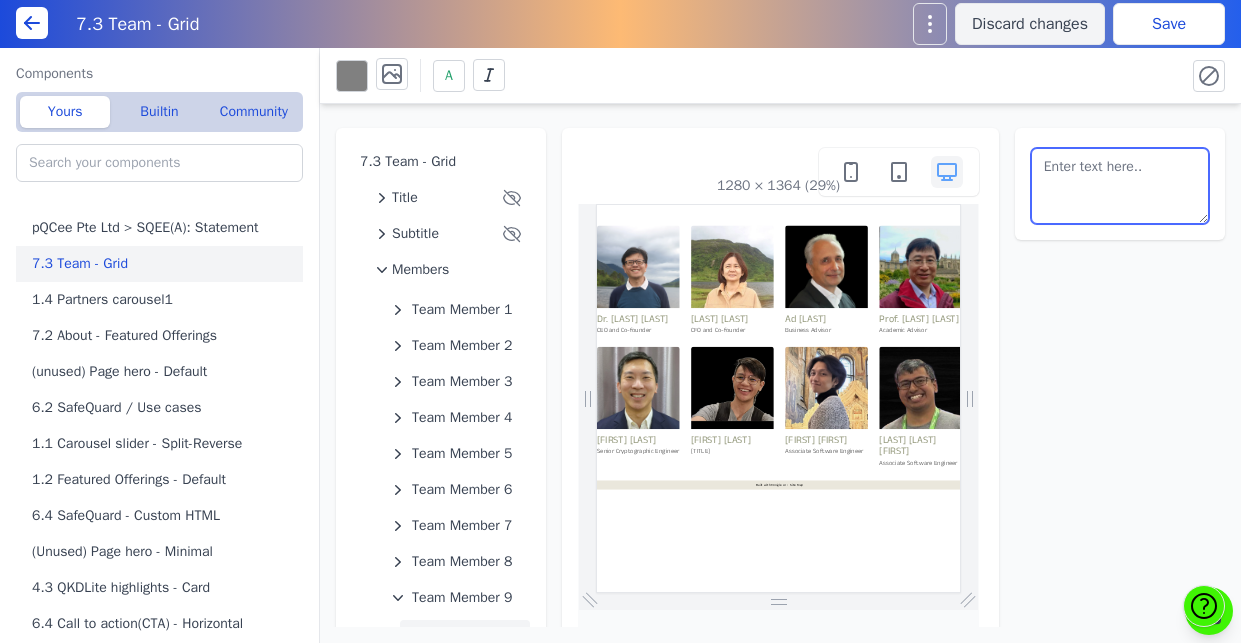 click at bounding box center [1120, 186] 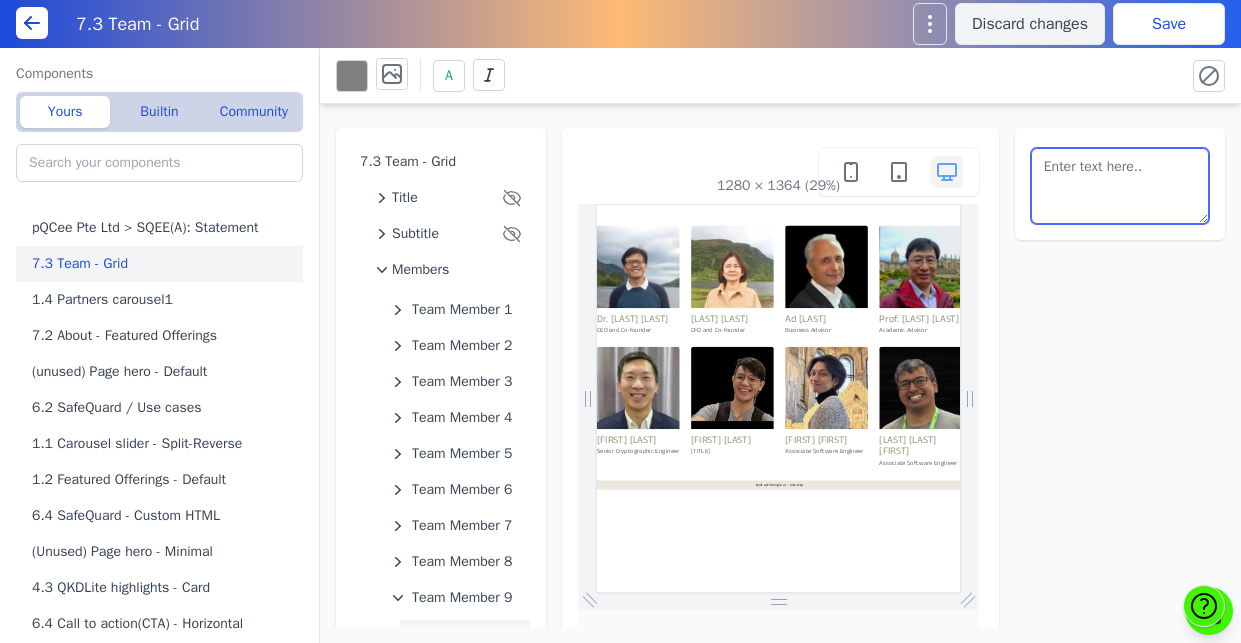 paste on "[LAST] [LAST] [FIRST]" 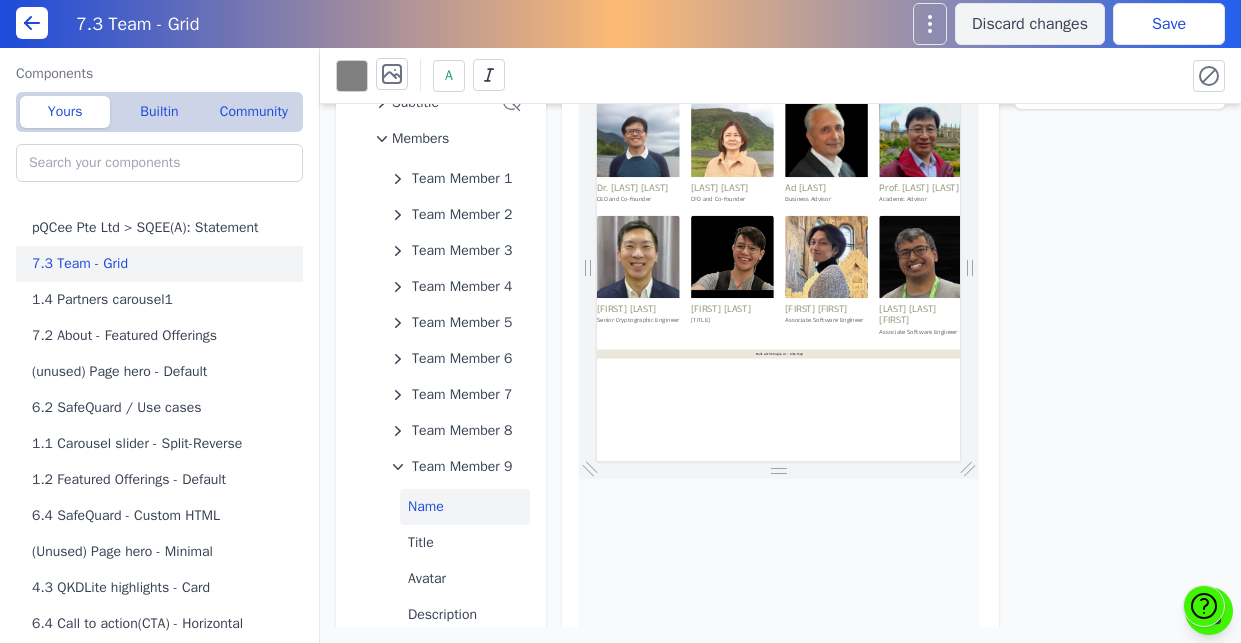 scroll, scrollTop: 0, scrollLeft: 0, axis: both 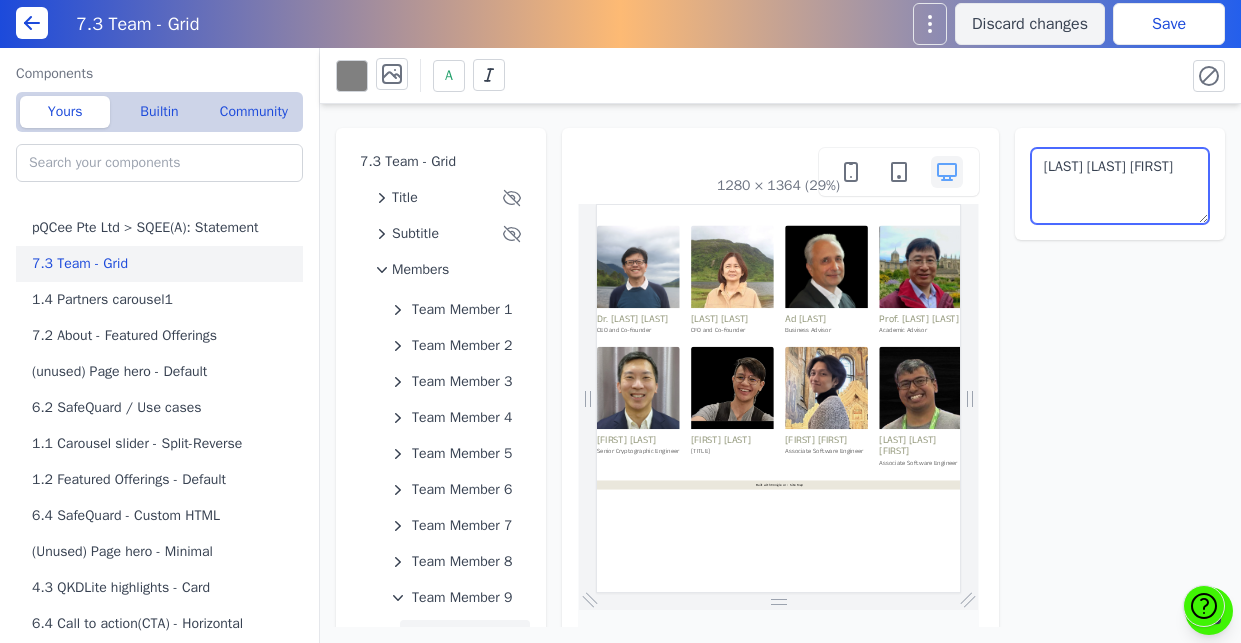 type on "[LAST] [LAST] [FIRST]" 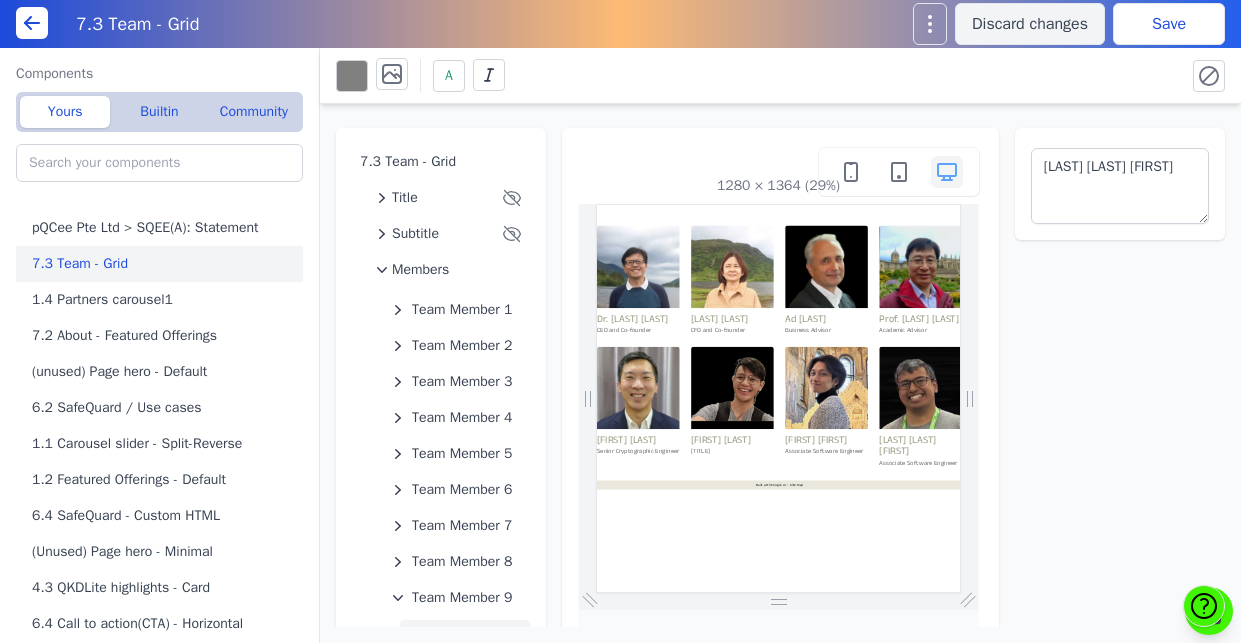 click on "Save" at bounding box center [1169, 24] 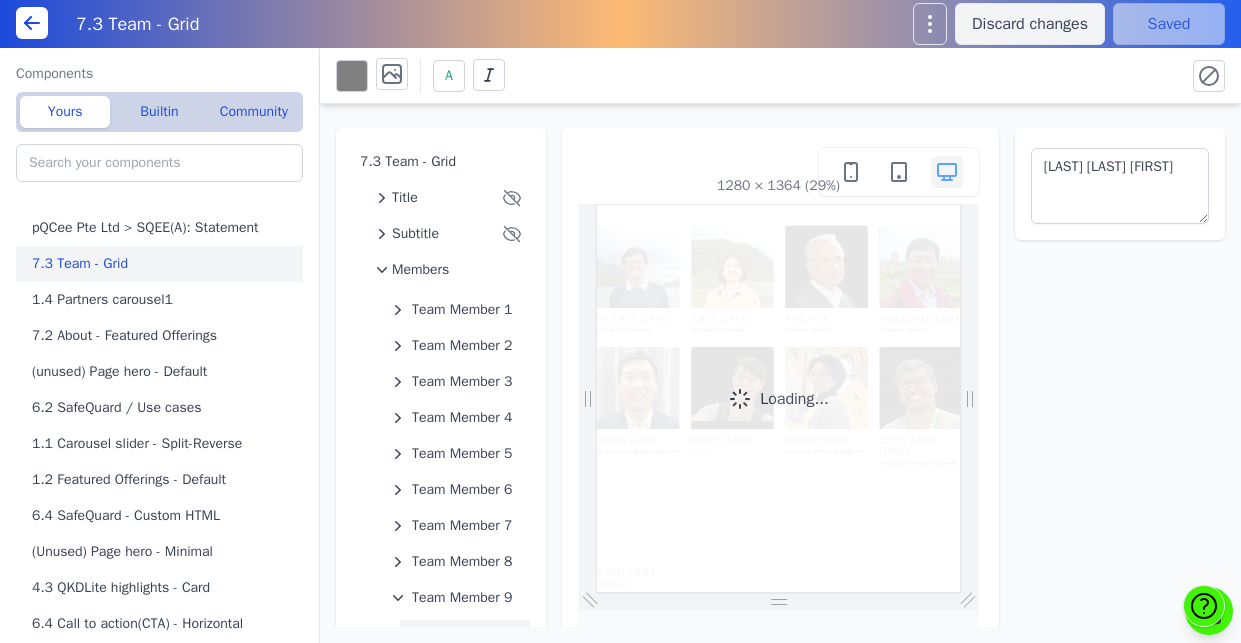 scroll, scrollTop: 0, scrollLeft: 0, axis: both 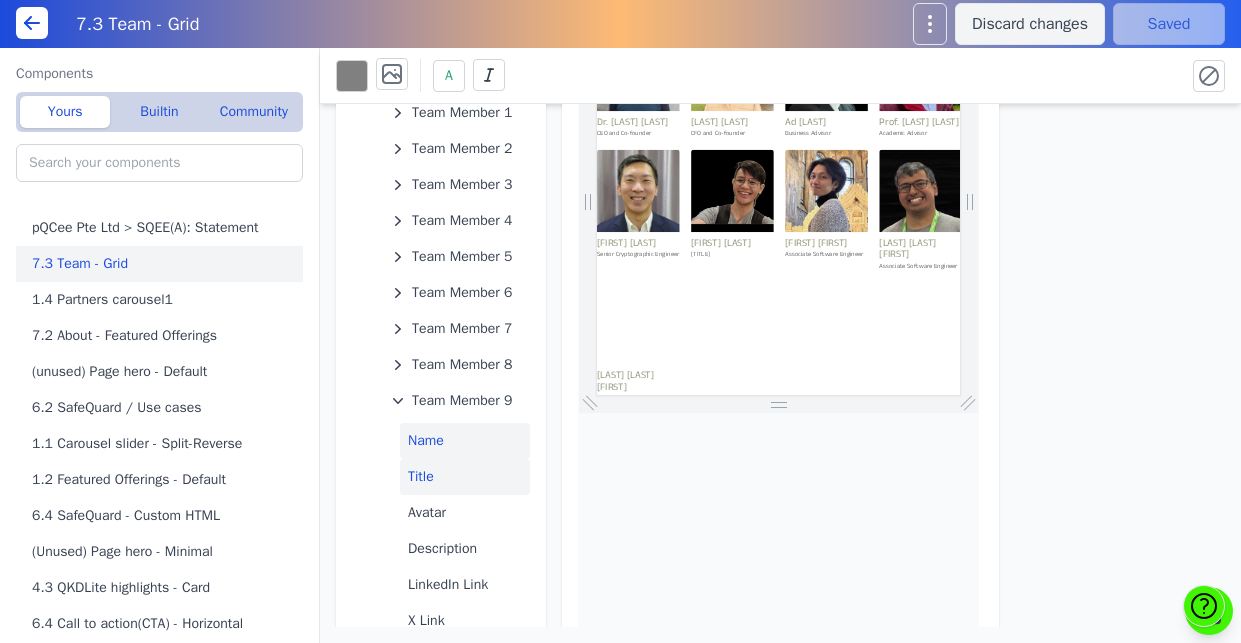 click on "Title" at bounding box center [465, 477] 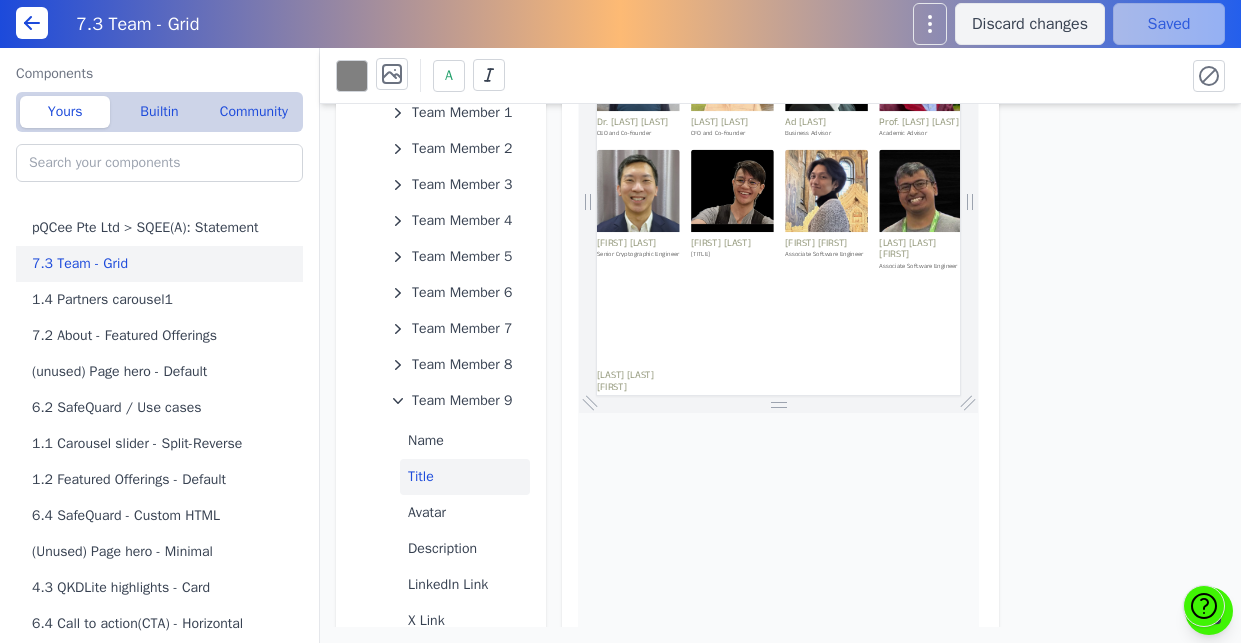 click on "Title" at bounding box center (465, 477) 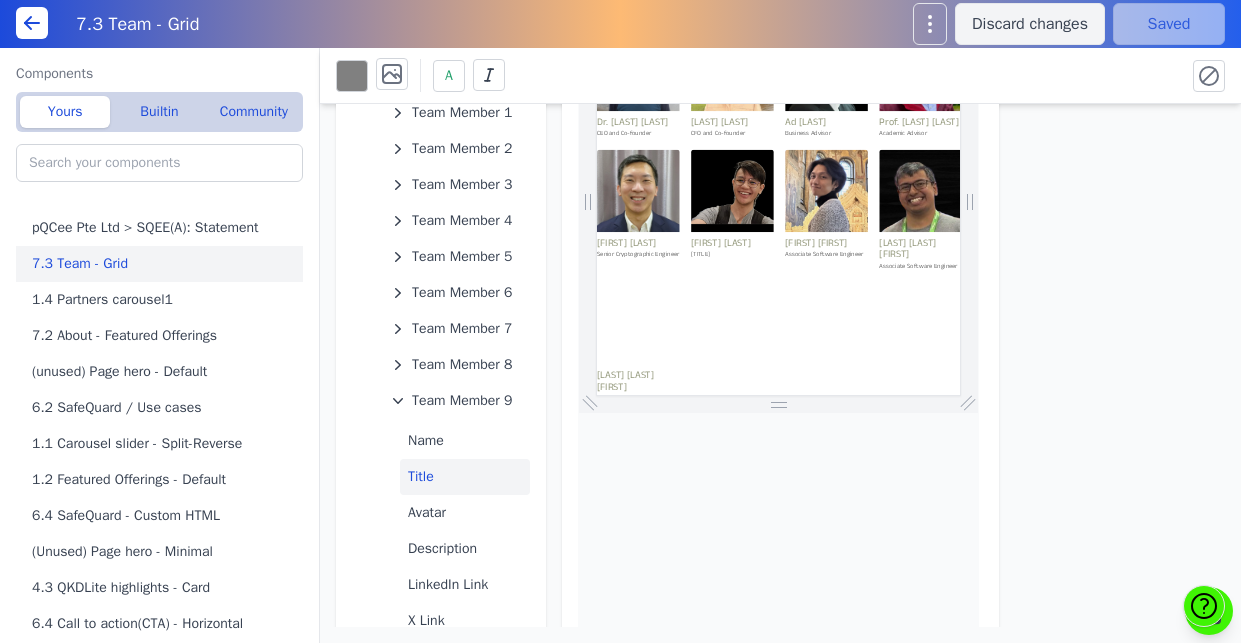 scroll, scrollTop: 0, scrollLeft: 0, axis: both 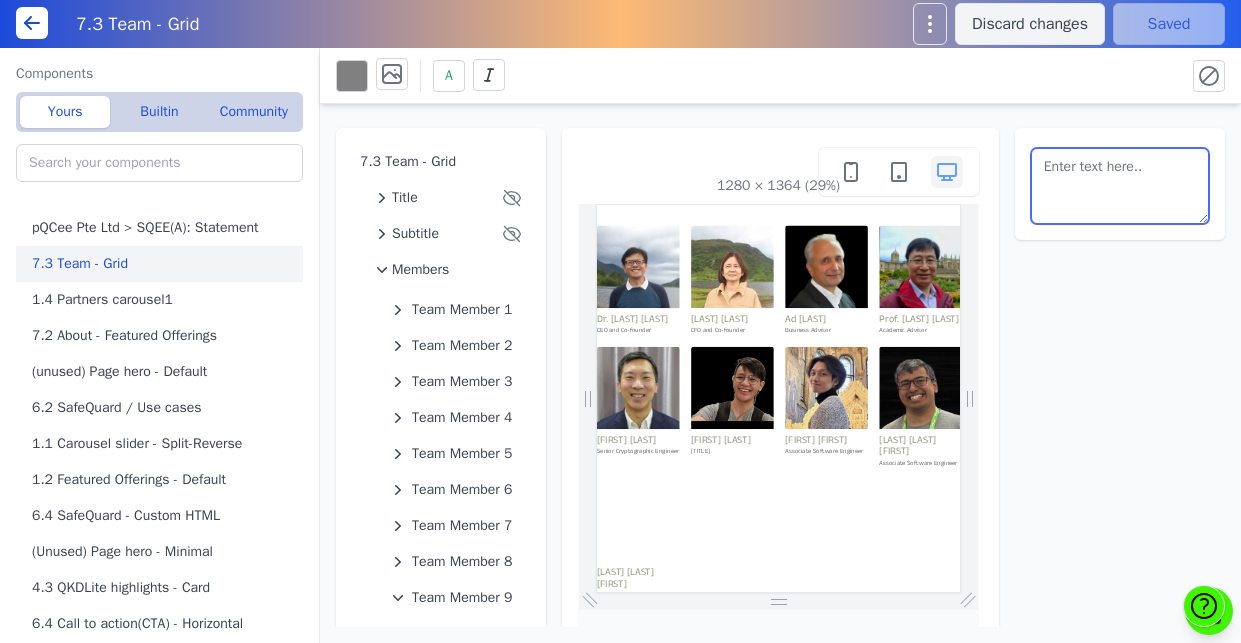 click at bounding box center (1120, 186) 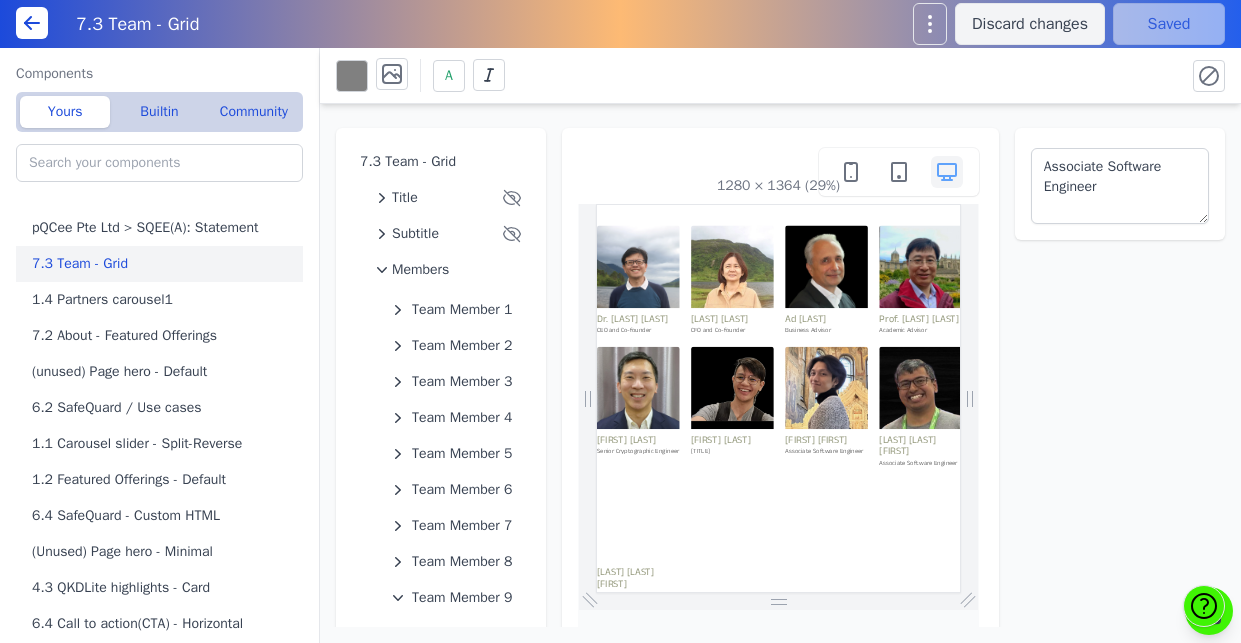 click on "Team Member 7 Team Member 8 Team Member 9 Name Title Avatar Description LinkedIn Link X Link Facebook Link Personal Website Link  New team member 1280 × 1364 (29%)  Associate Software Engineer" at bounding box center [780, 365] 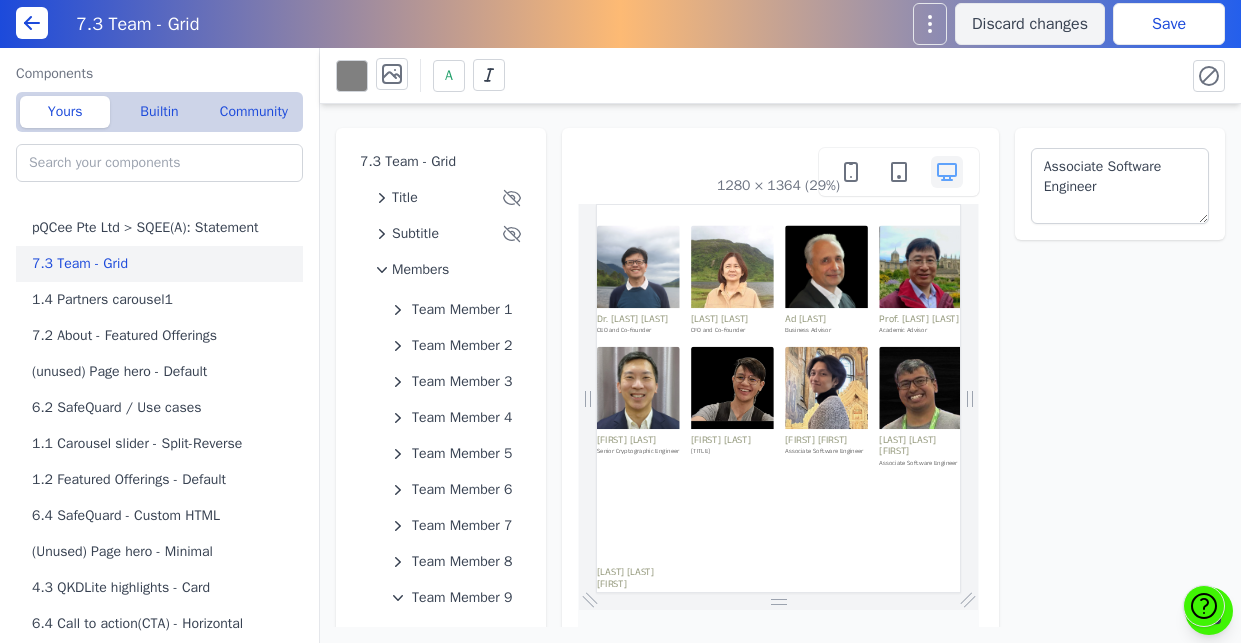 click on "Save" at bounding box center [1169, 24] 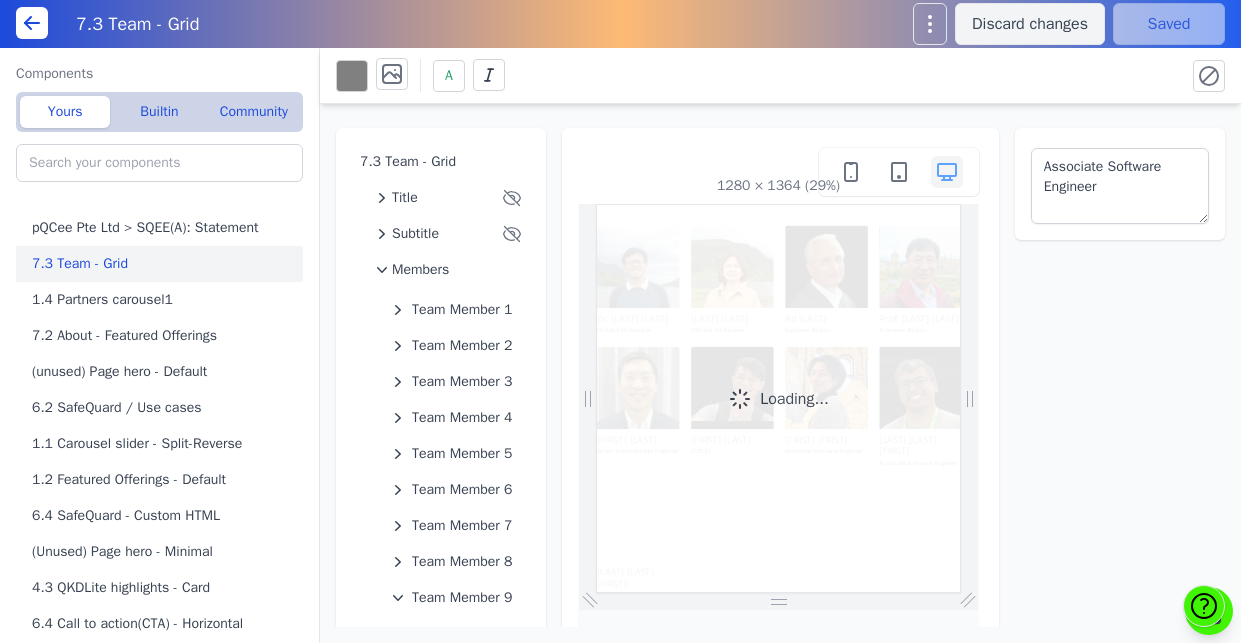 scroll, scrollTop: 0, scrollLeft: 0, axis: both 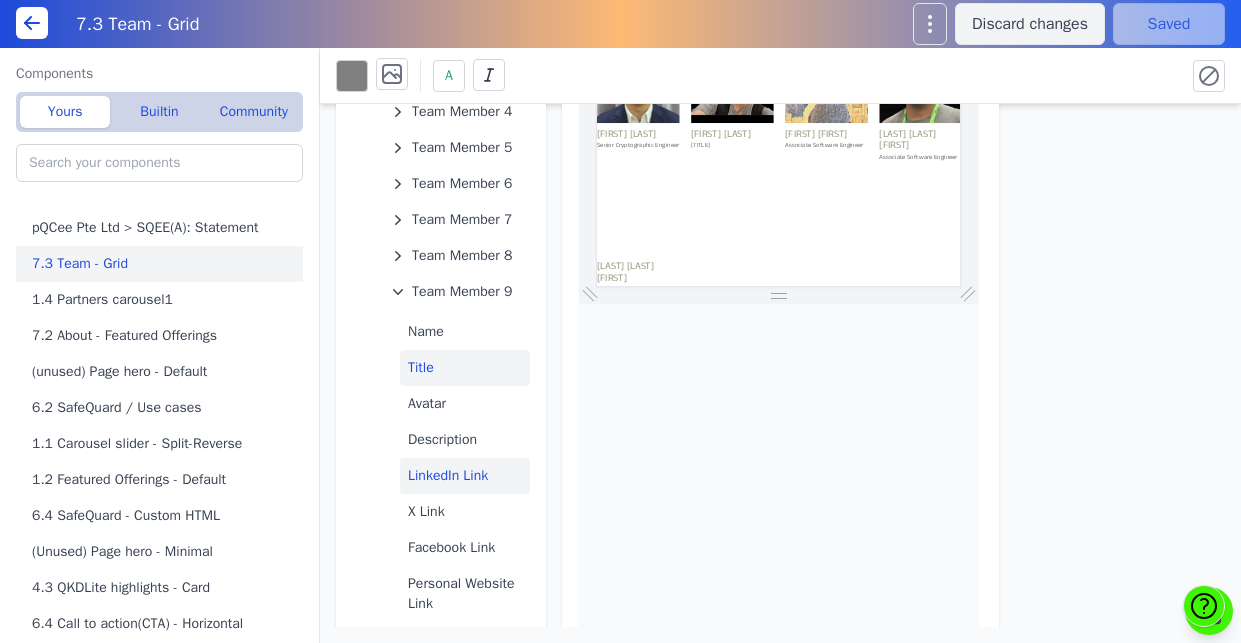 click on "LinkedIn Link" at bounding box center (465, 476) 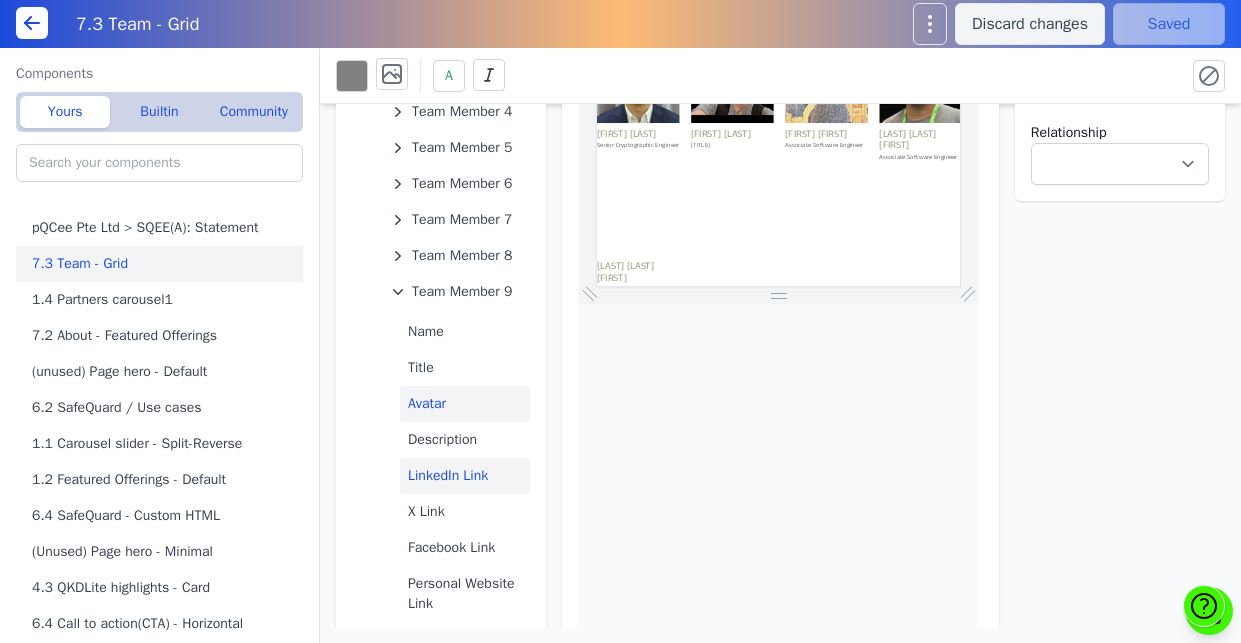 click on "Avatar" at bounding box center [465, 404] 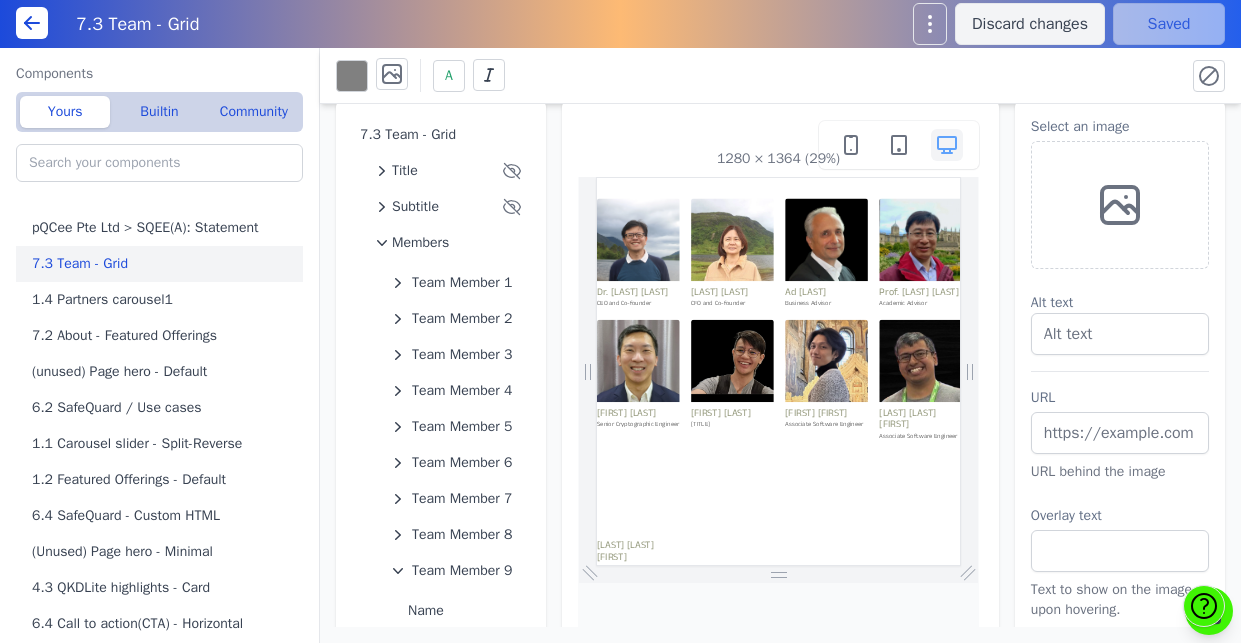 scroll, scrollTop: 25, scrollLeft: 0, axis: vertical 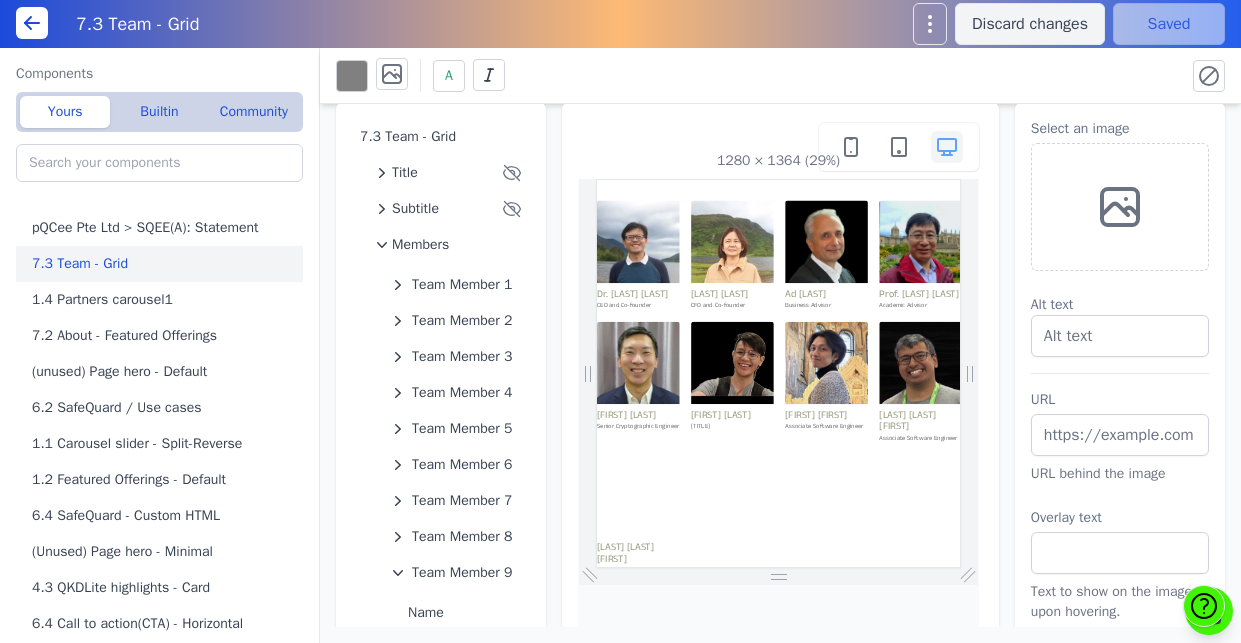 type 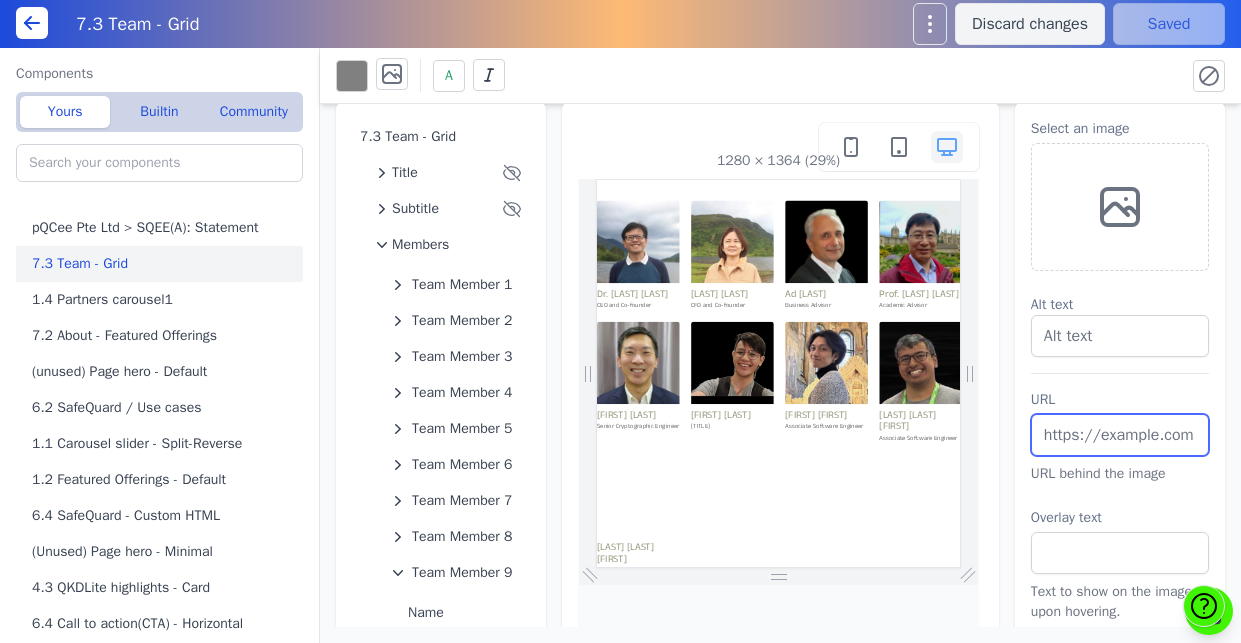 click at bounding box center (1120, 435) 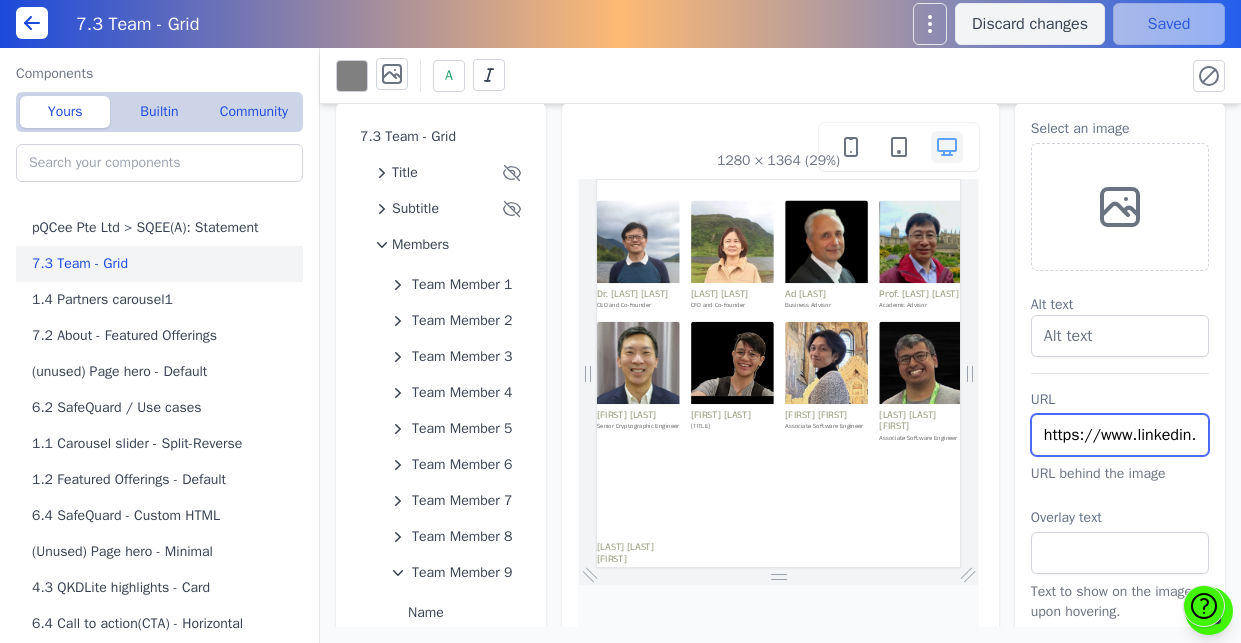 scroll, scrollTop: 0, scrollLeft: 235, axis: horizontal 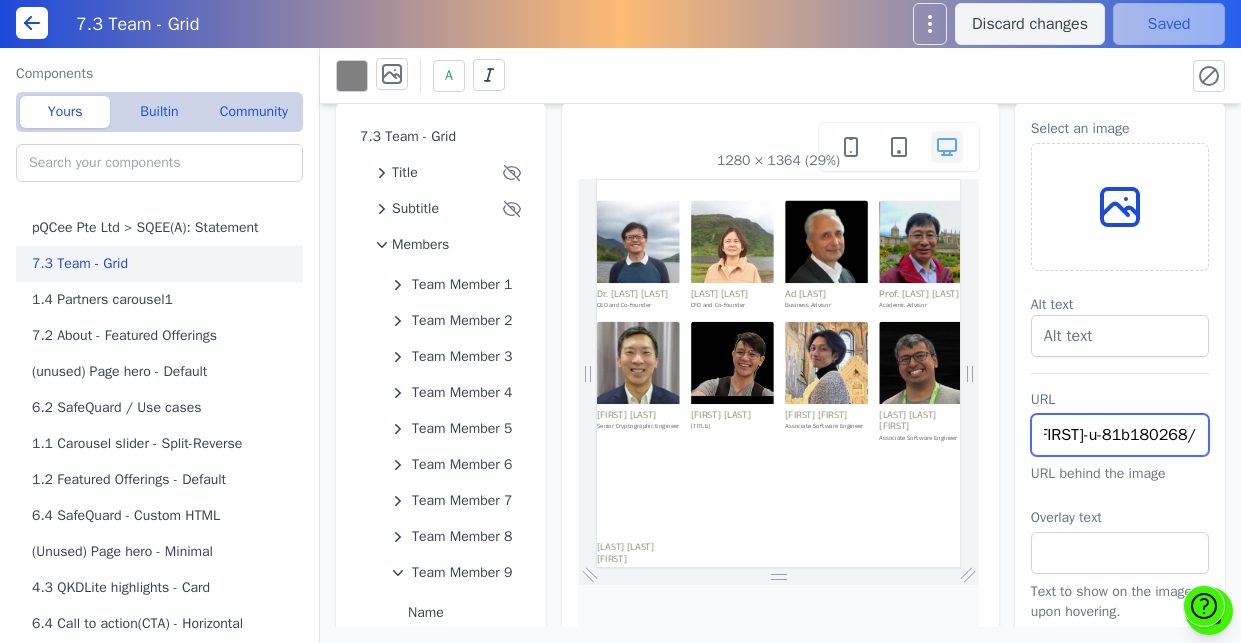 type on "https://www.linkedin.com/in/[FIRST]-u-81b180268/" 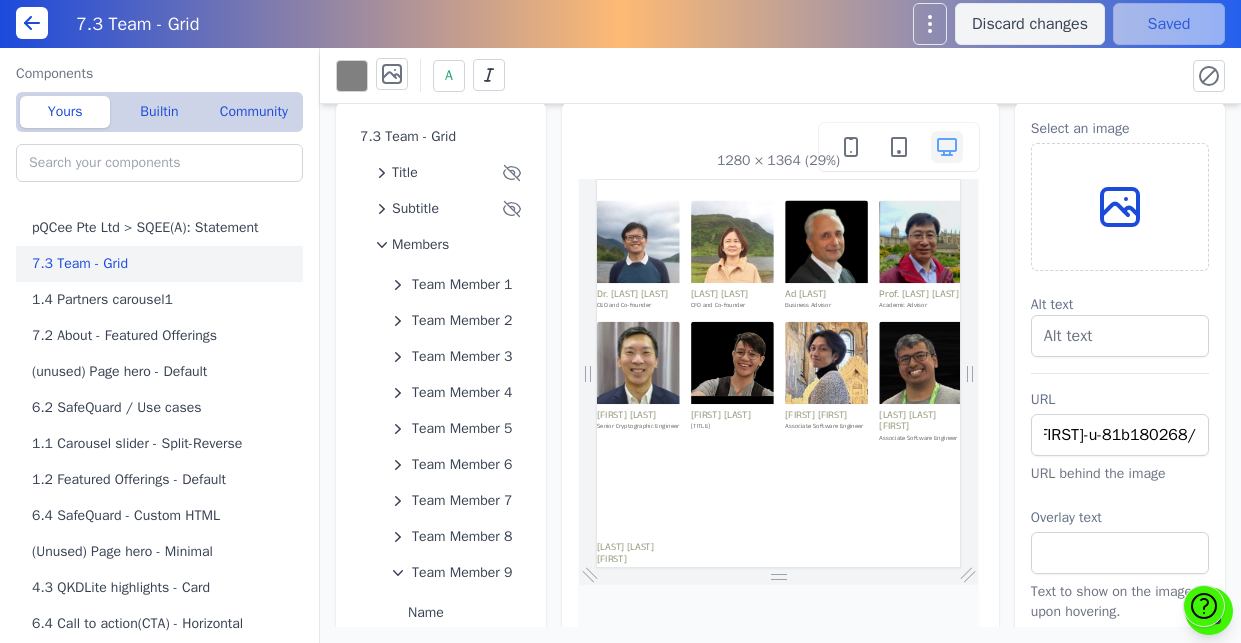 scroll, scrollTop: 0, scrollLeft: 0, axis: both 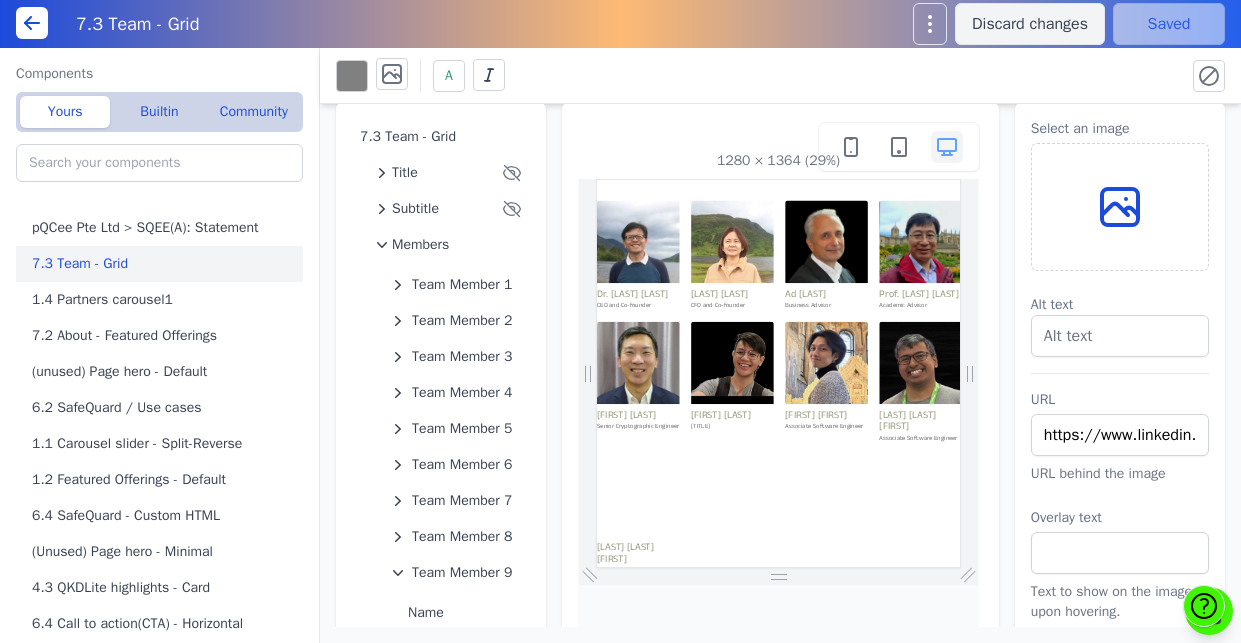 click 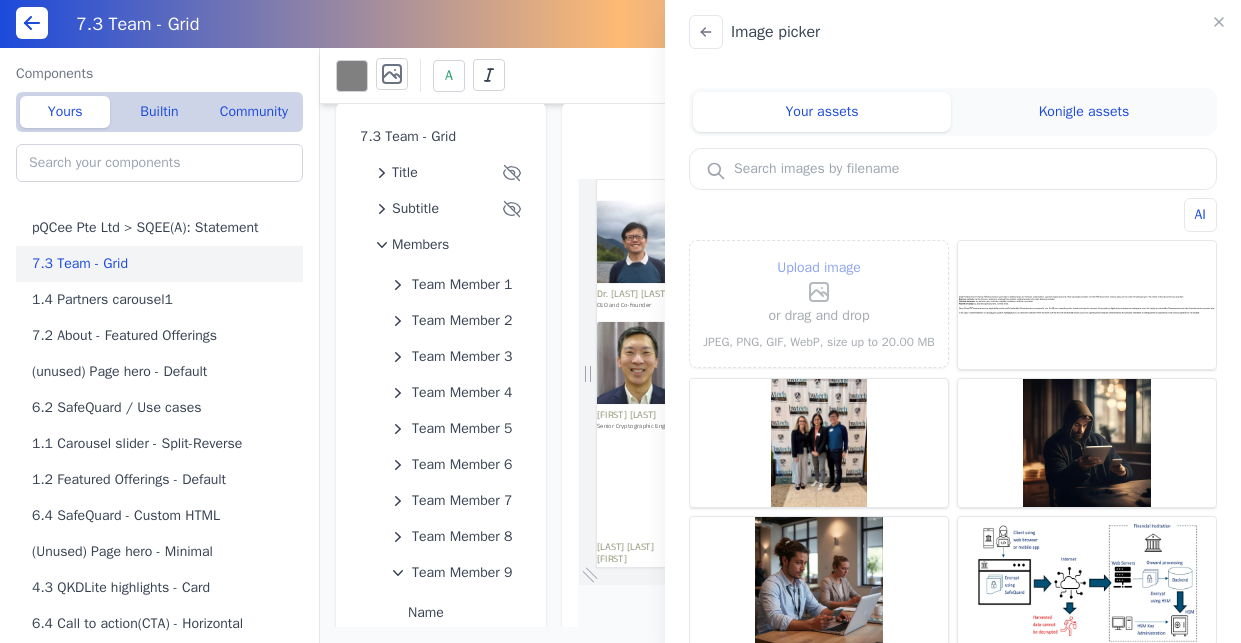 click on "Upload image" at bounding box center [819, 280] 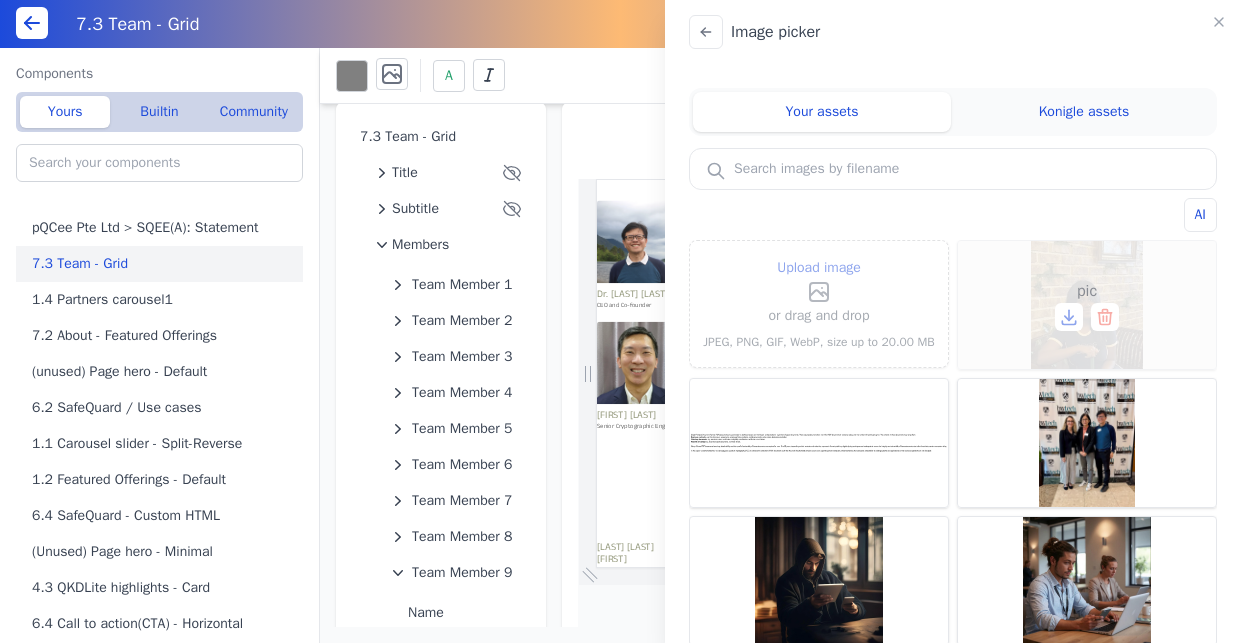 click on "pic" at bounding box center [1087, 305] 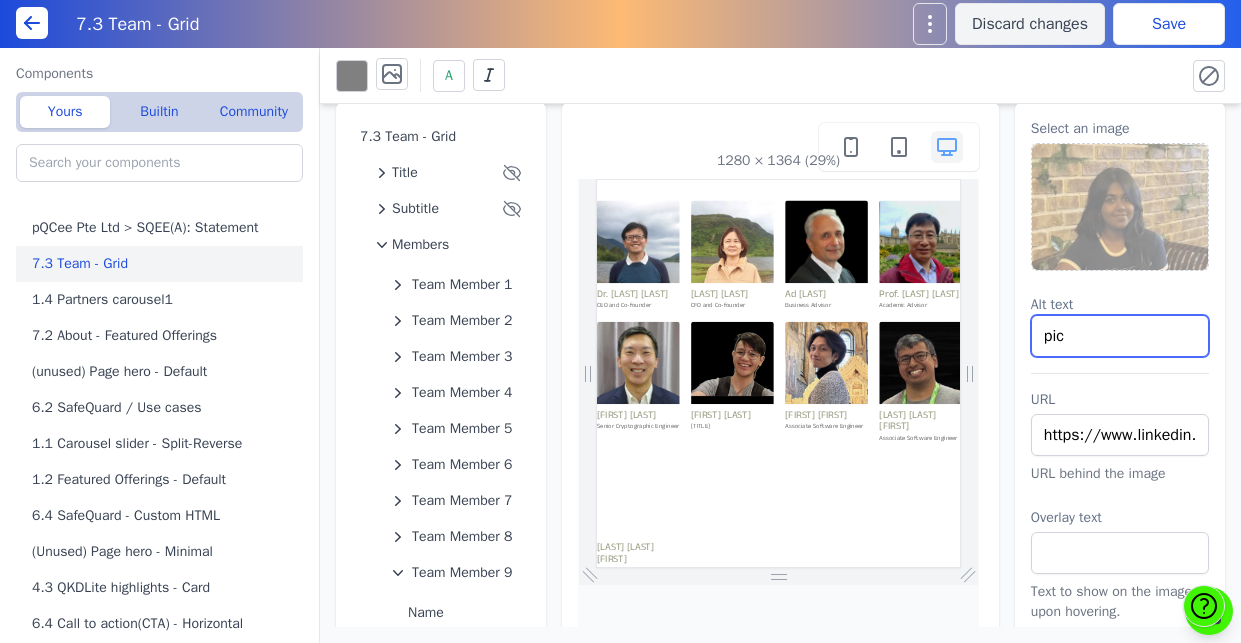 drag, startPoint x: 1743, startPoint y: 518, endPoint x: 1645, endPoint y: 763, distance: 263.87308 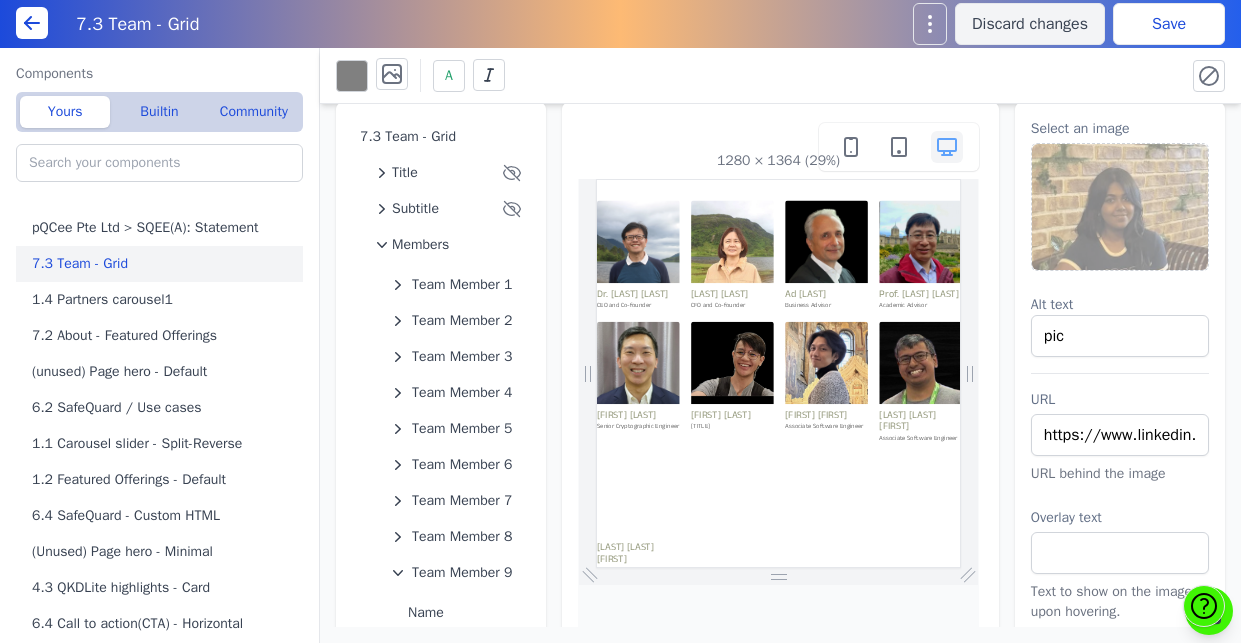 click on "Dr. [LAST] [LAST]
CEO and Co-founder
[LAST] [LAST]
CFO and Co-founder" at bounding box center (1237, 909) 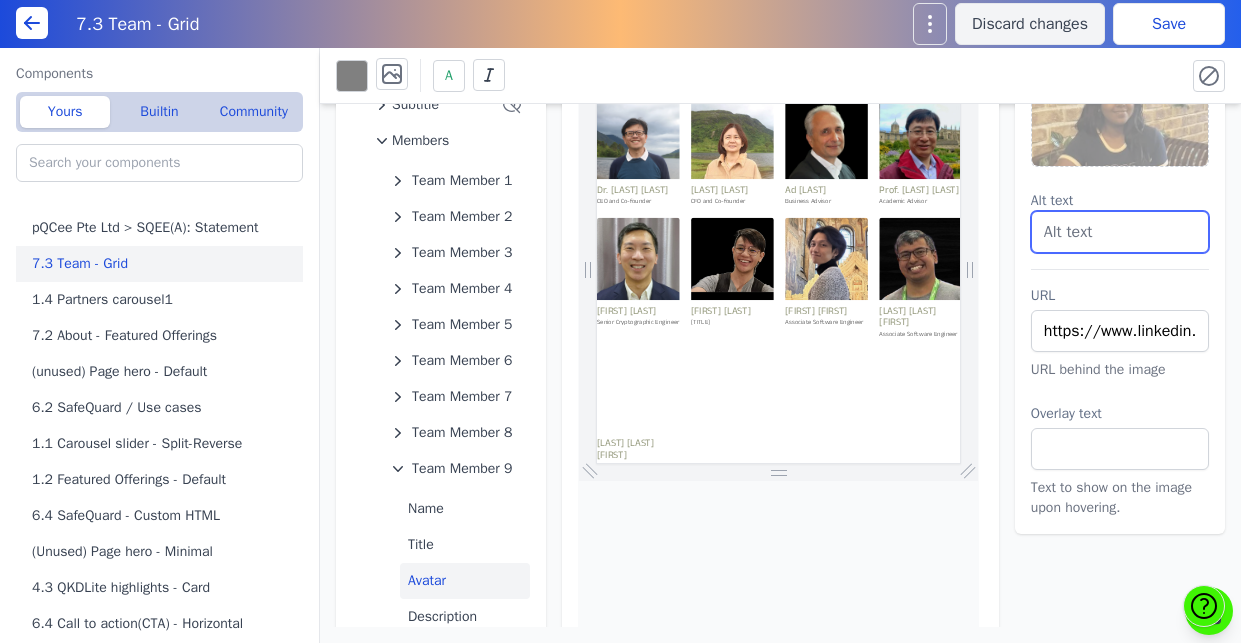 scroll, scrollTop: 0, scrollLeft: 0, axis: both 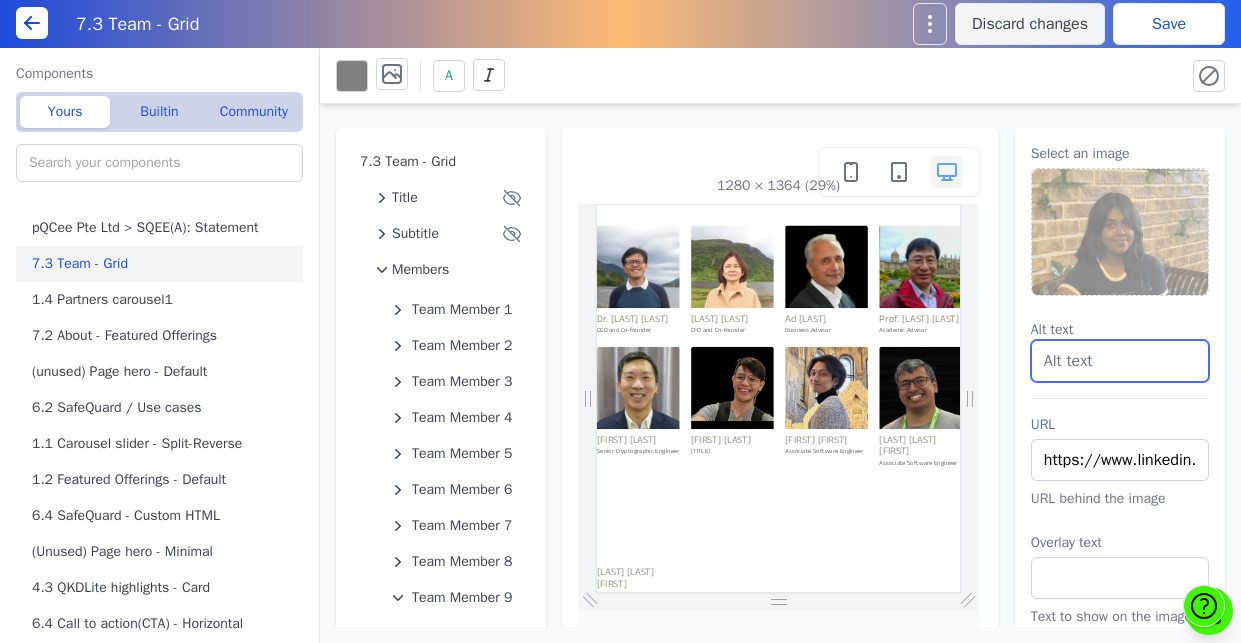 type 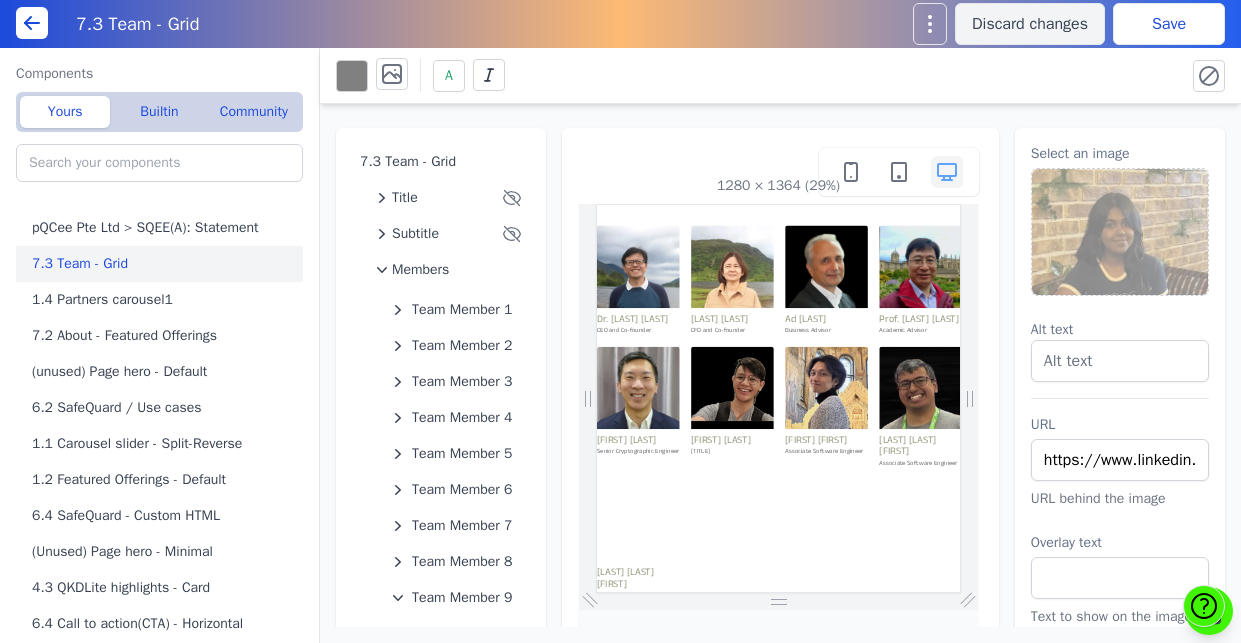 click on "Save" at bounding box center [1169, 24] 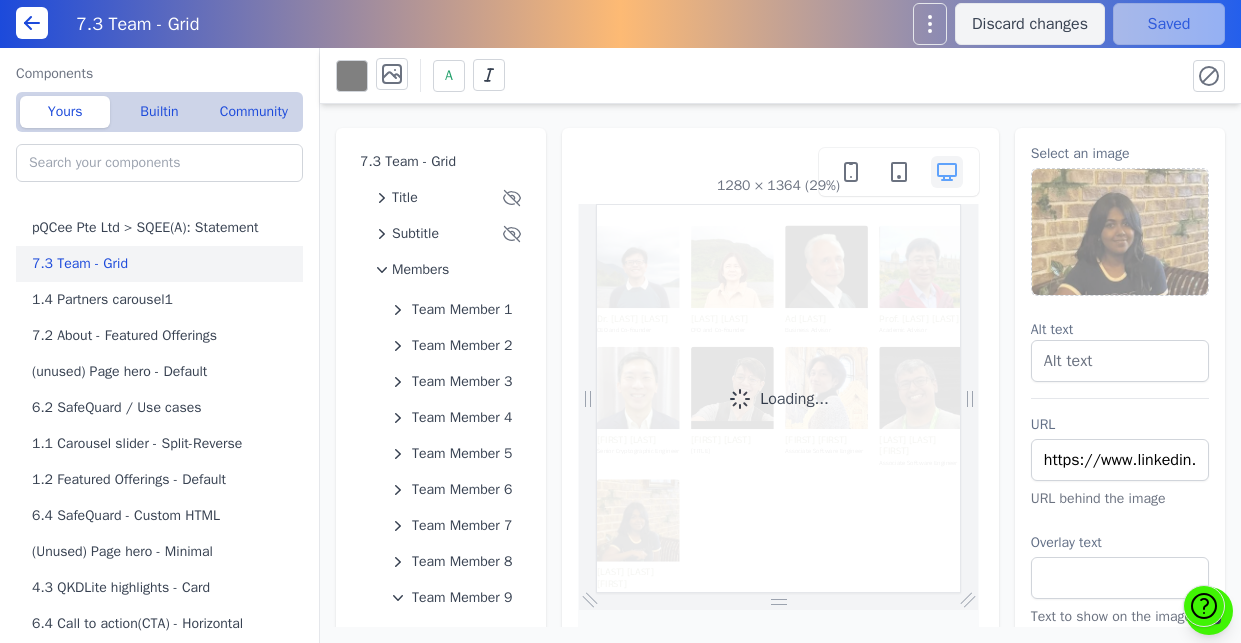 scroll, scrollTop: 0, scrollLeft: 0, axis: both 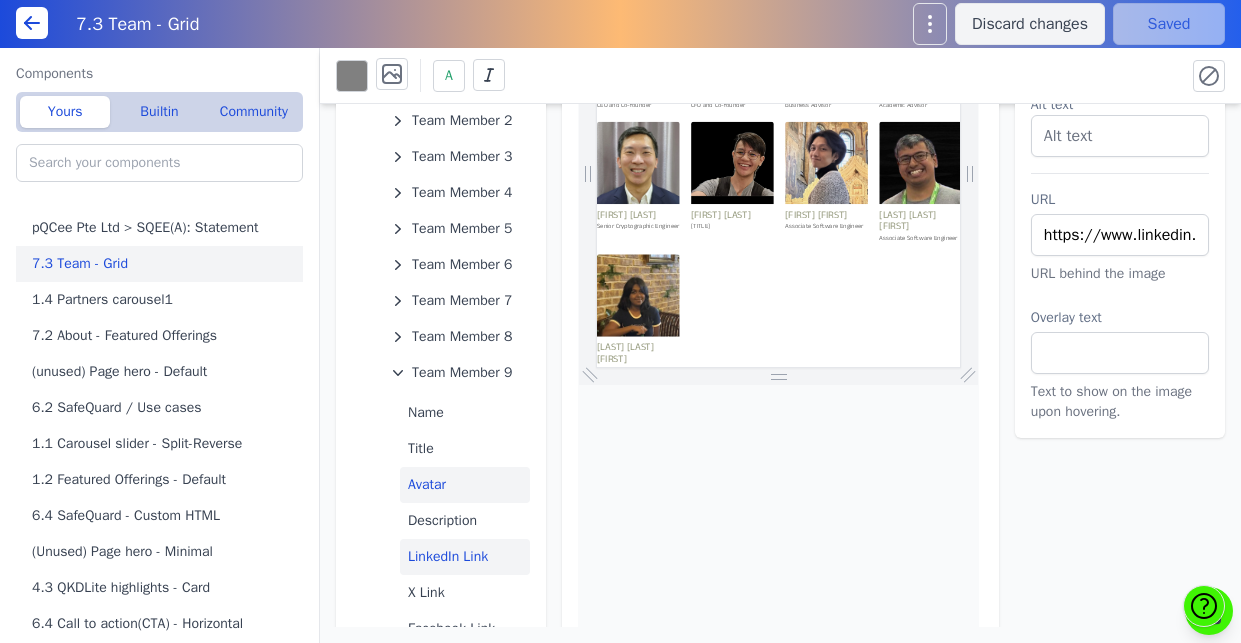 click on "LinkedIn Link" at bounding box center [465, 557] 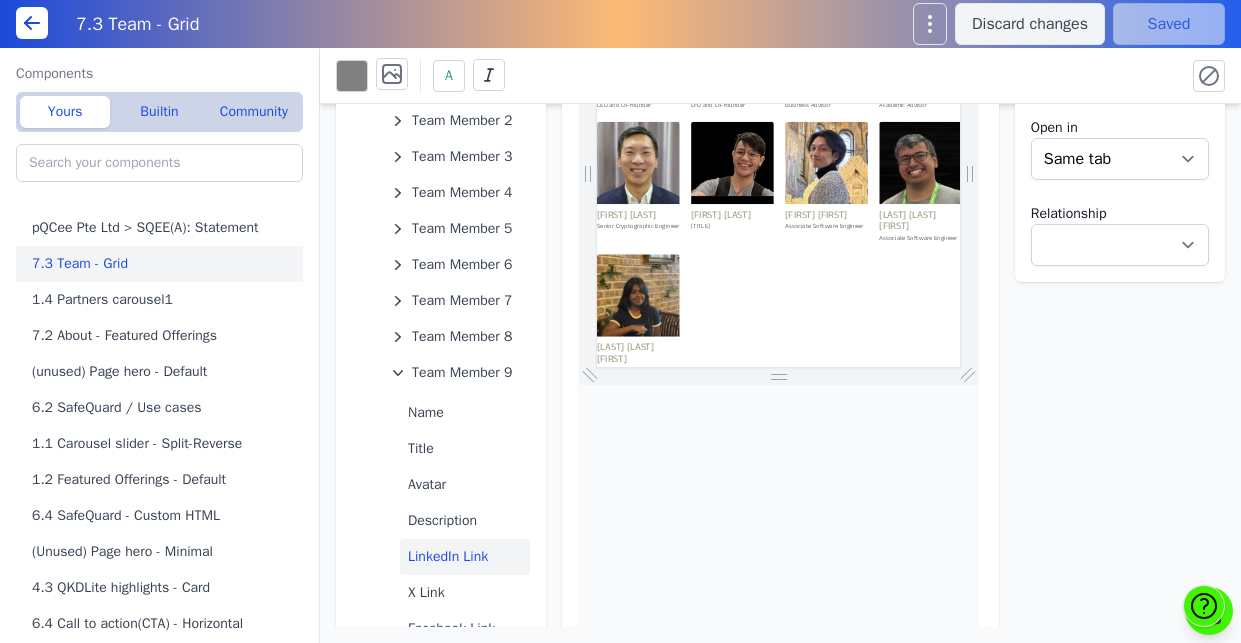 scroll, scrollTop: 84, scrollLeft: 0, axis: vertical 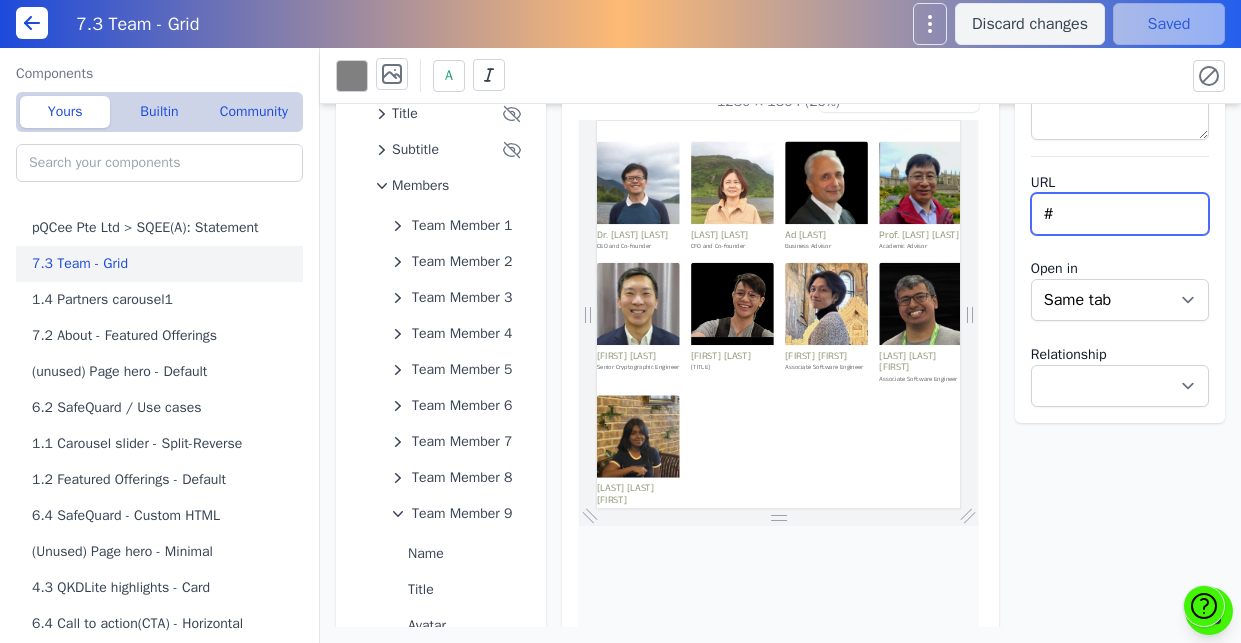drag, startPoint x: 1670, startPoint y: 334, endPoint x: 1673, endPoint y: 529, distance: 195.02307 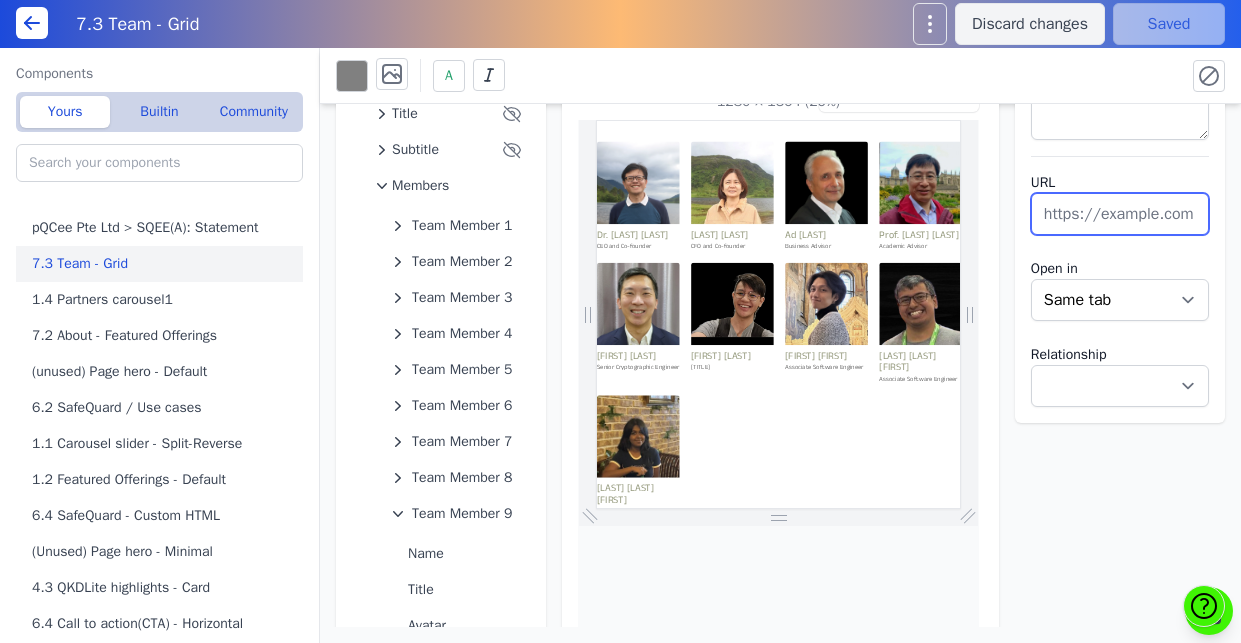 paste on "https://www.linkedin.com/in/[FIRST]-u-81b180268/" 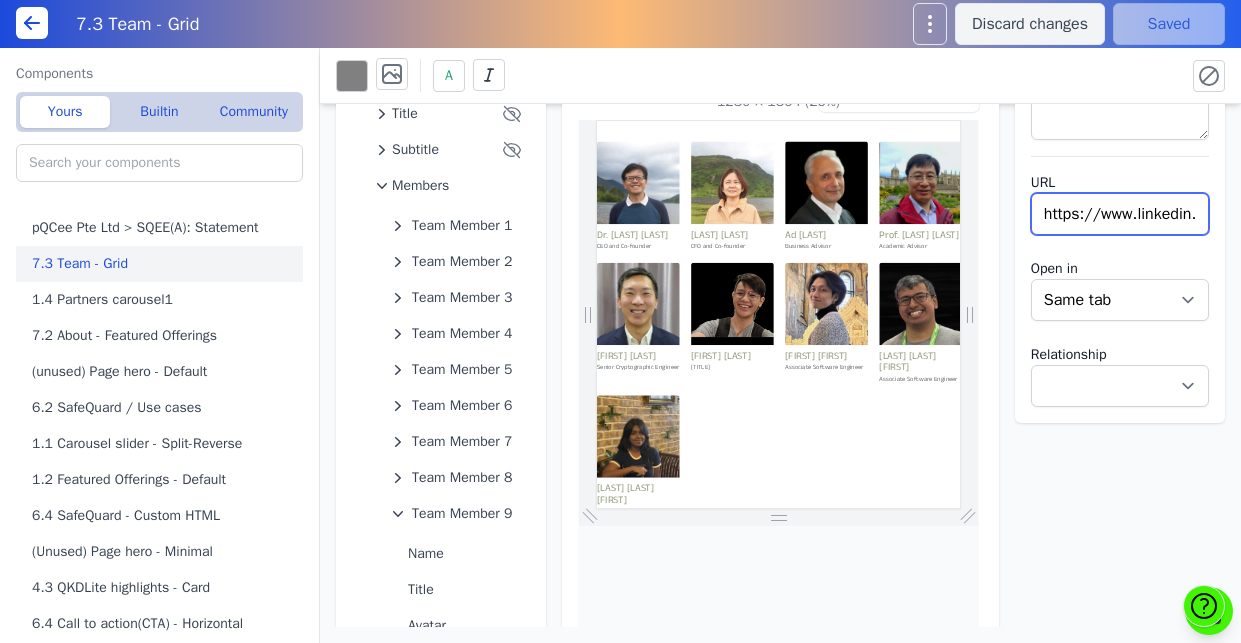 scroll, scrollTop: 0, scrollLeft: 235, axis: horizontal 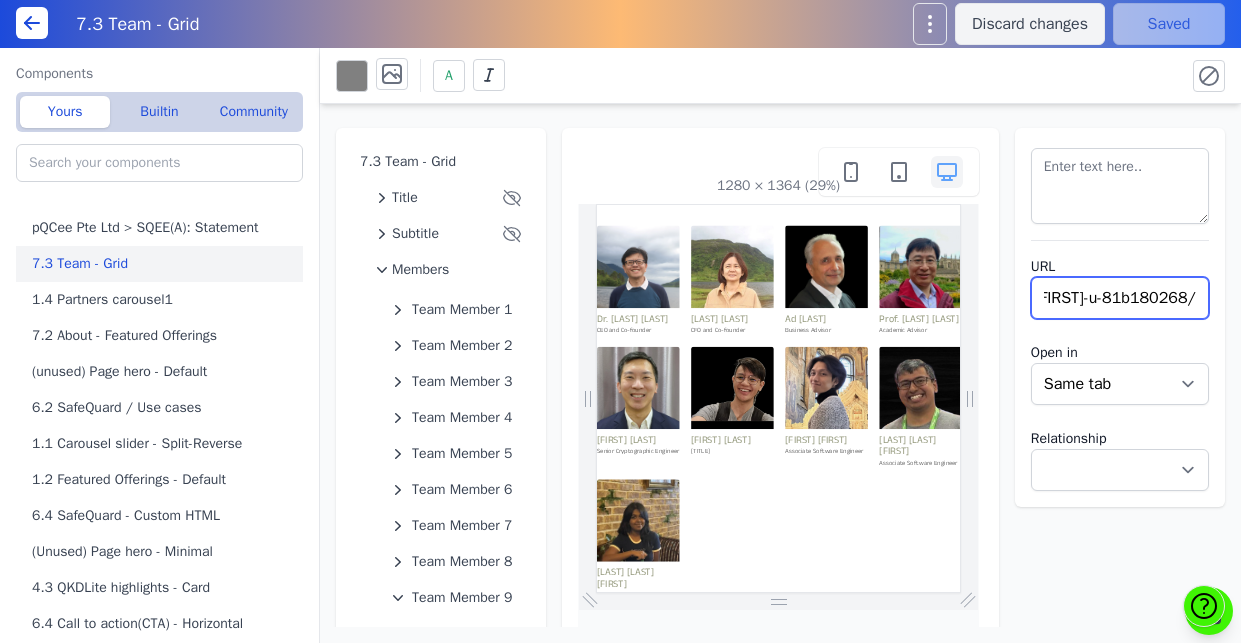 type on "https://www.linkedin.com/in/[FIRST]-u-81b180268/" 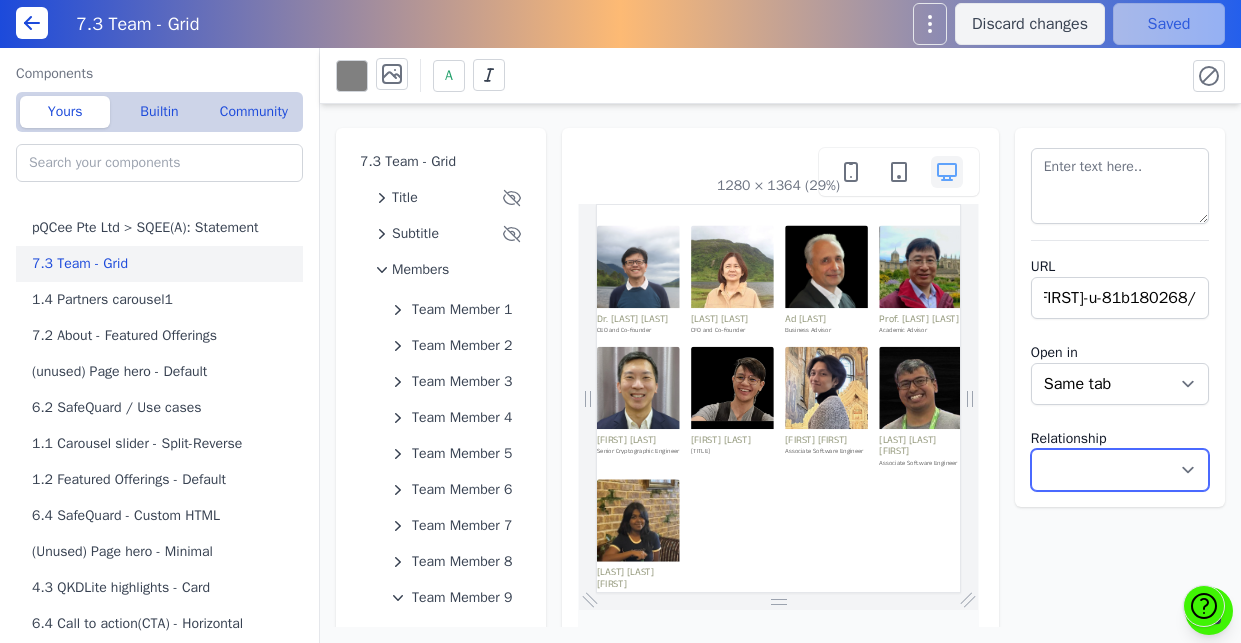 select 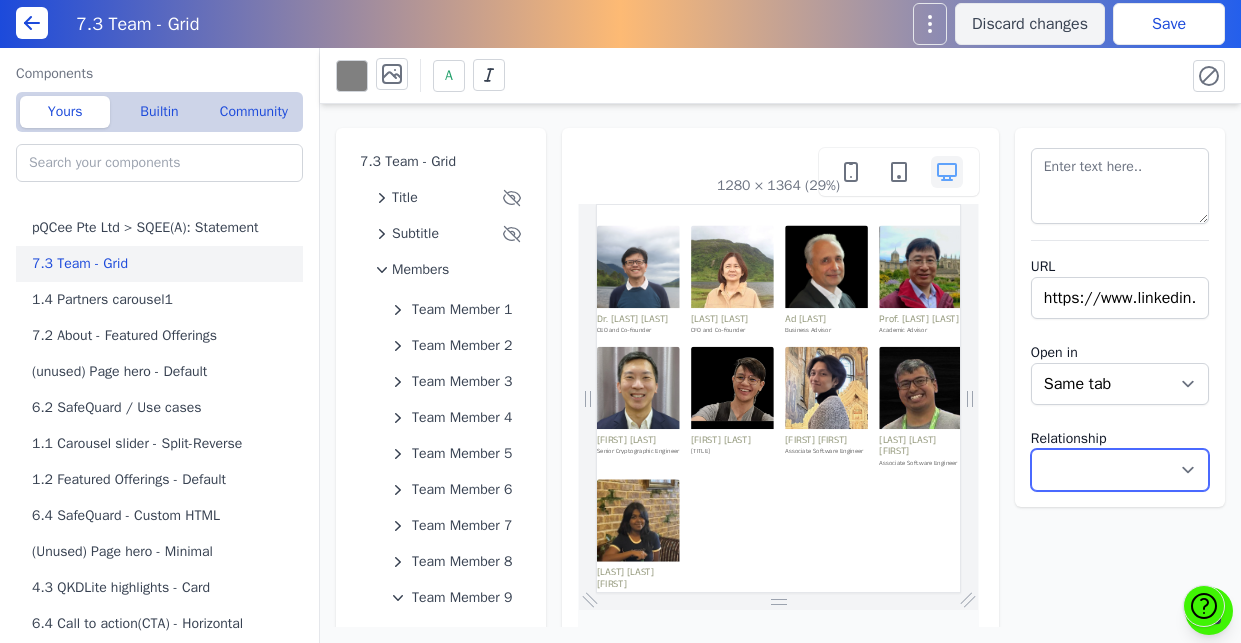 click on "Noopener Noreferrer Nofollow" at bounding box center [1120, 470] 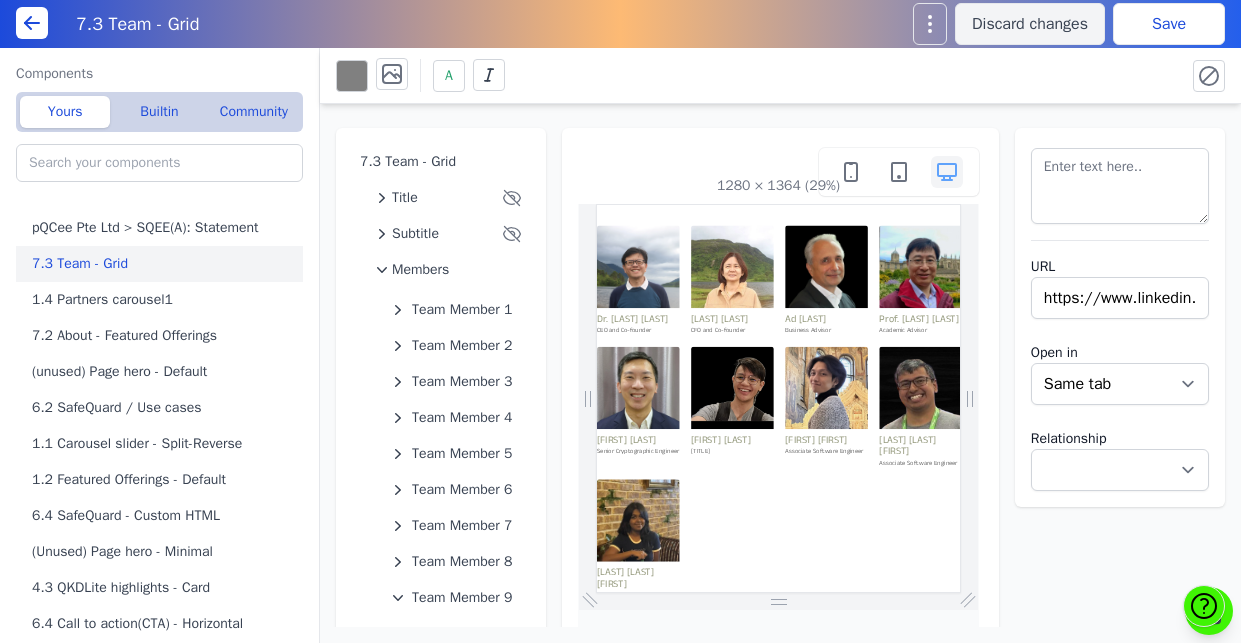 click on "Save" at bounding box center (1169, 24) 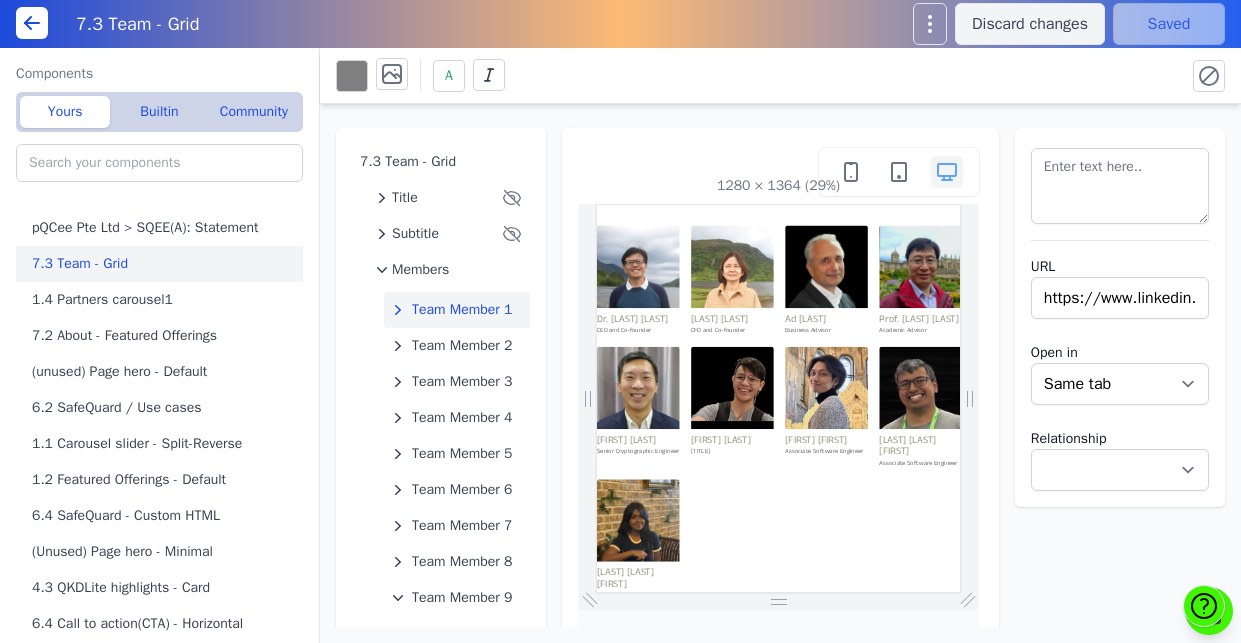 click on "Team Member 1" at bounding box center (462, 310) 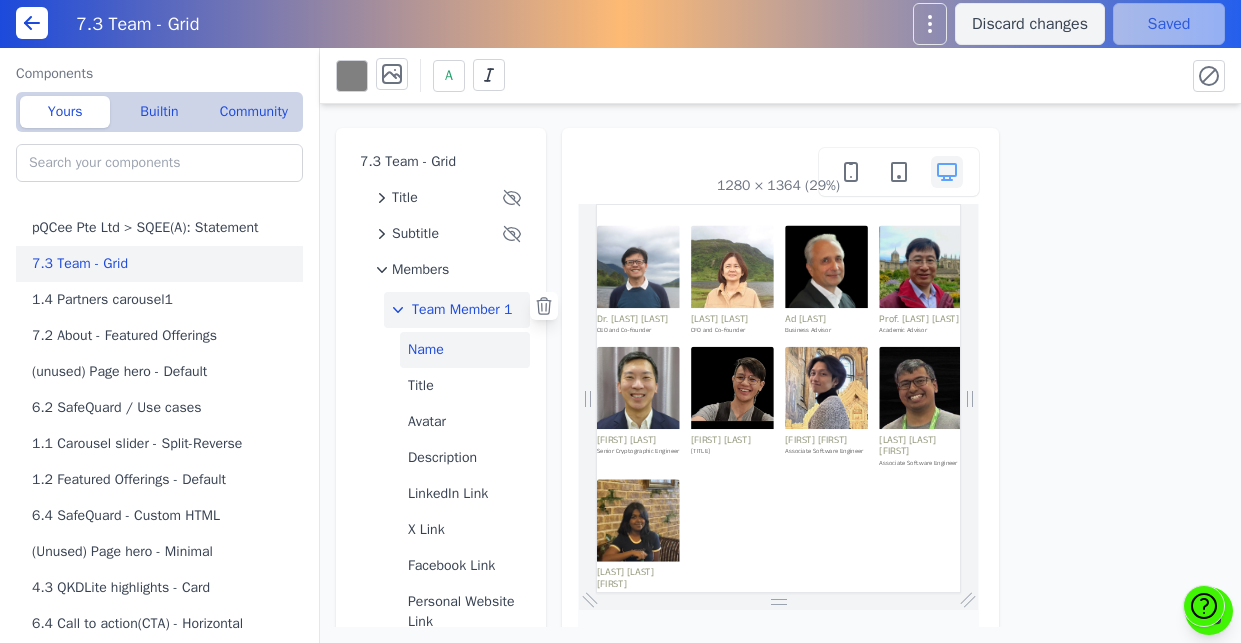 click on "Name" at bounding box center (465, 350) 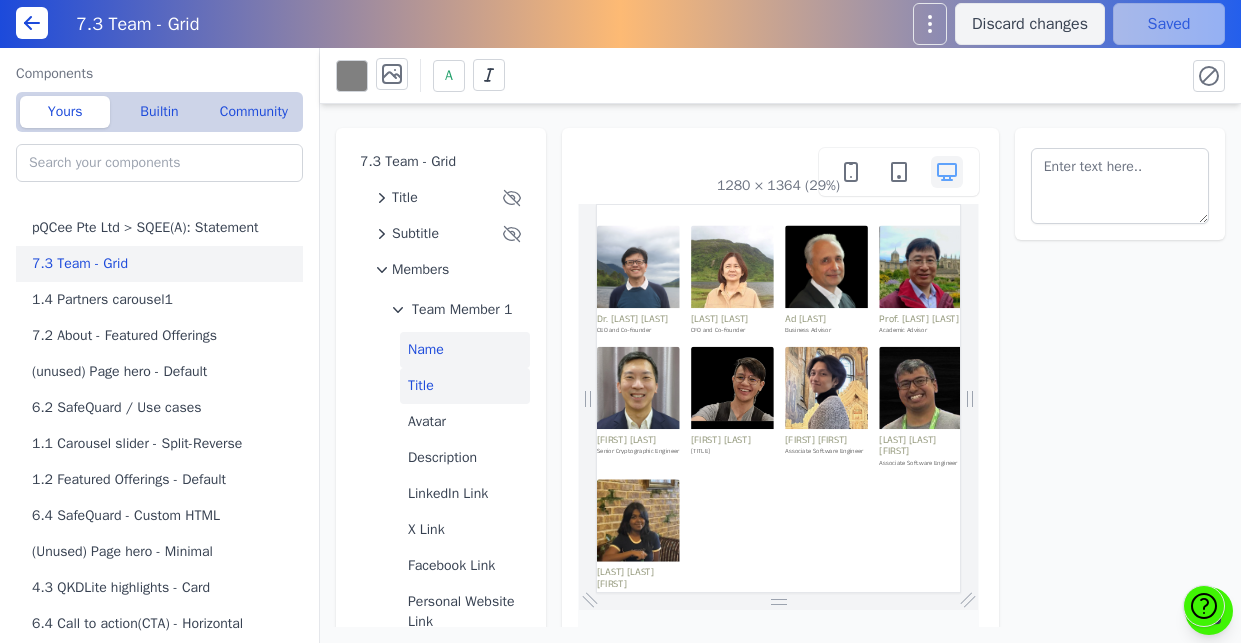 click on "Title" at bounding box center (465, 386) 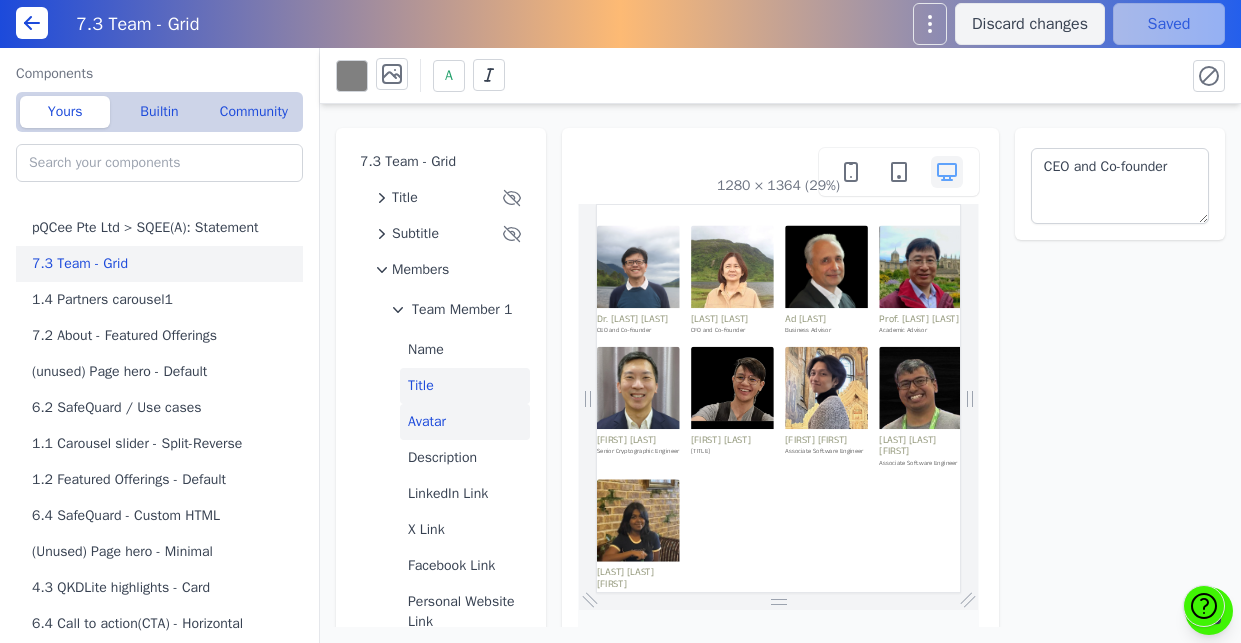 click on "Avatar" at bounding box center (465, 422) 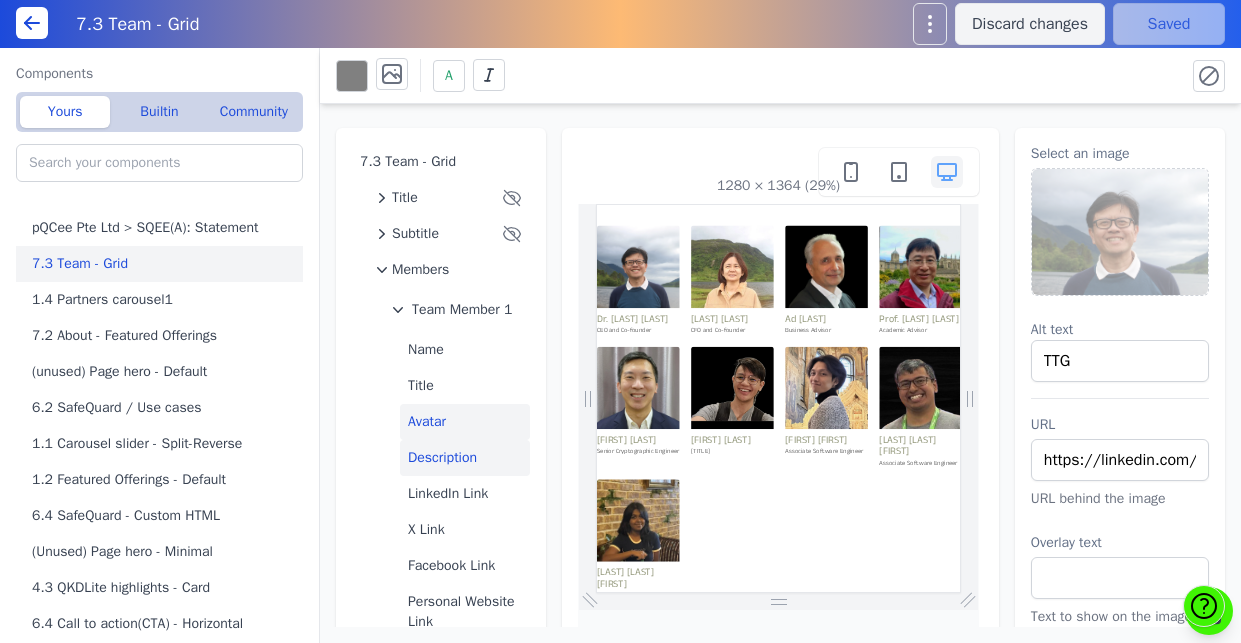click on "Description" at bounding box center [465, 458] 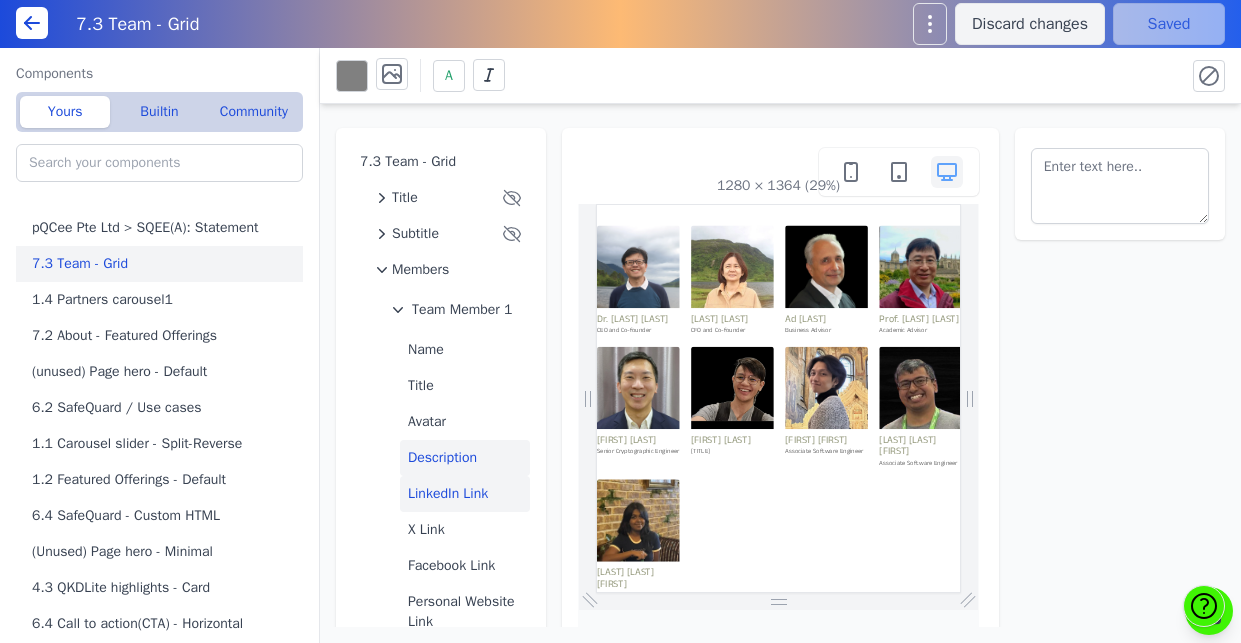 click on "LinkedIn Link" at bounding box center (465, 494) 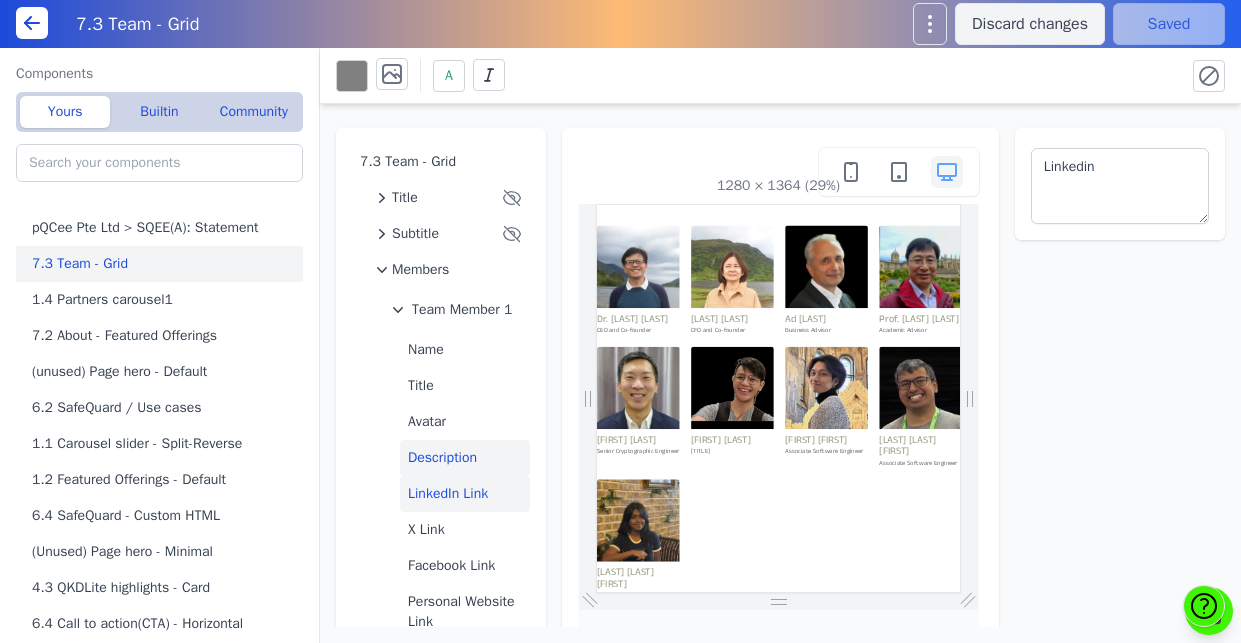 select 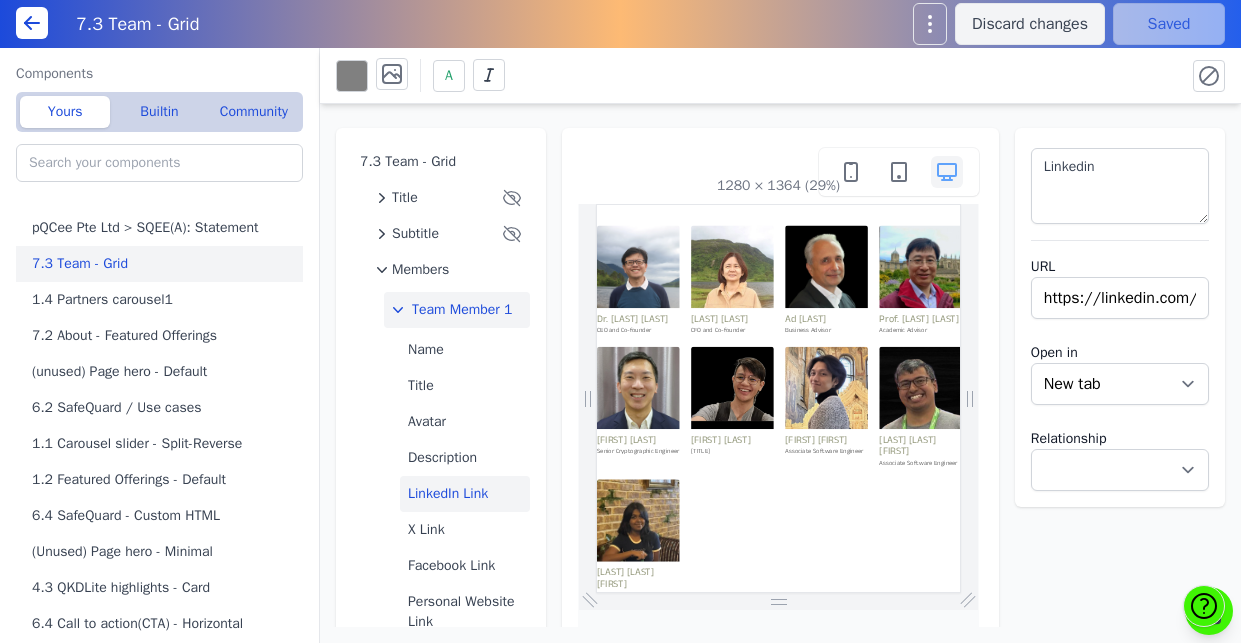 click on "Team Member 1" at bounding box center [462, 310] 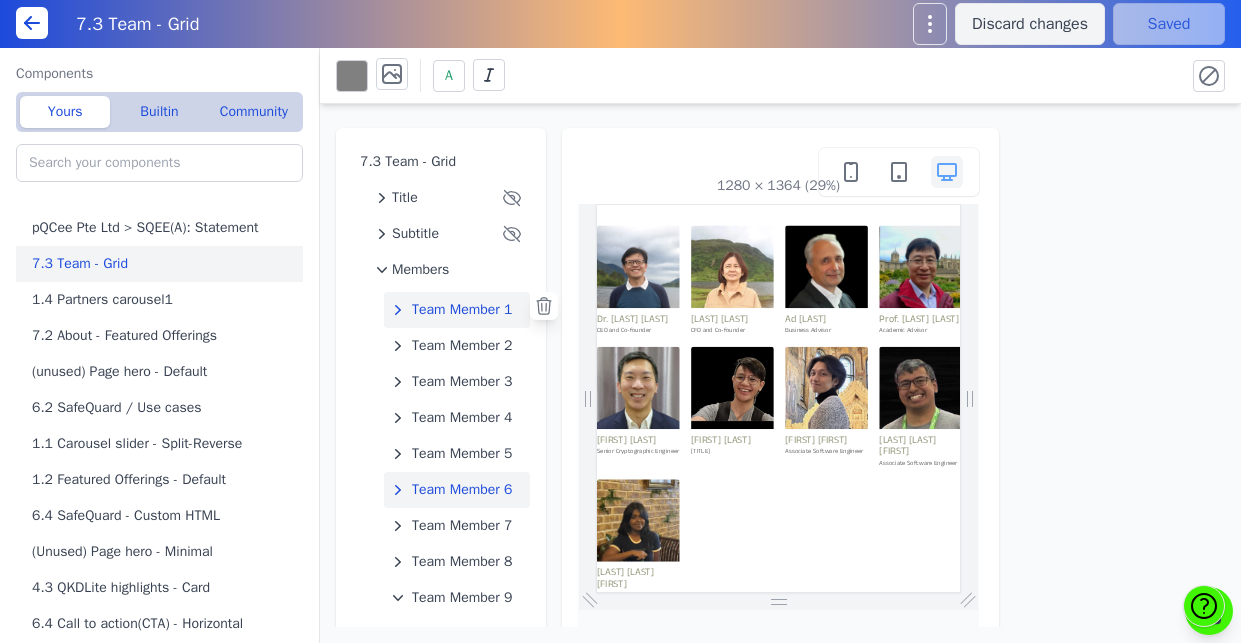 click on "Team Member 6" 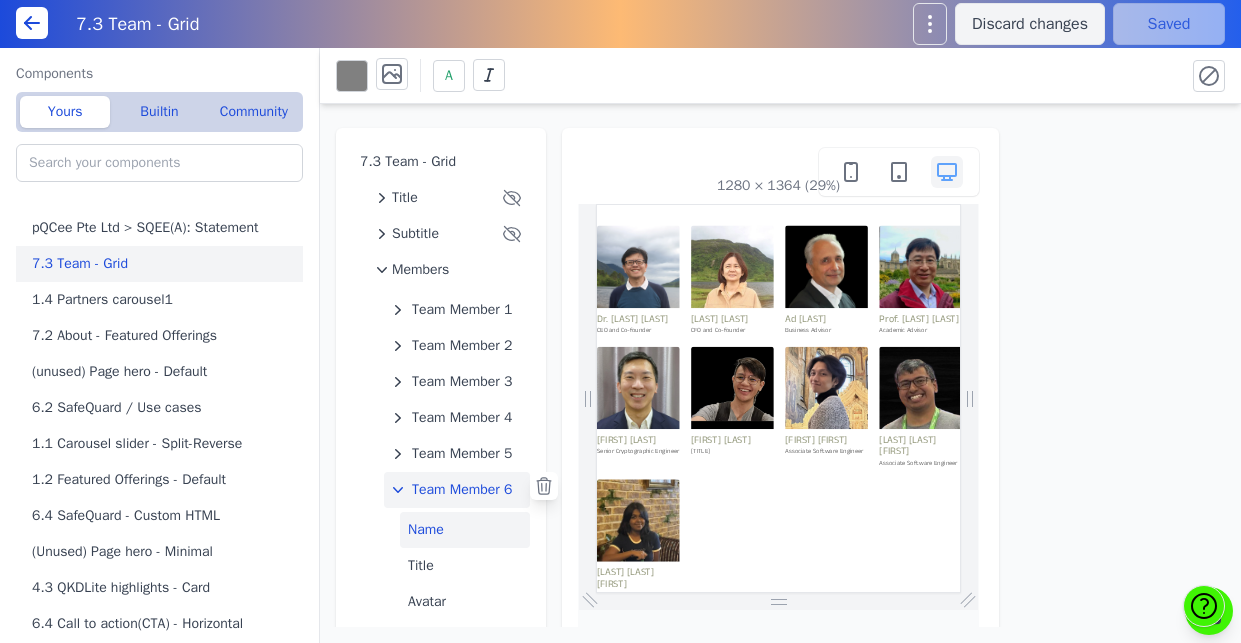 click on "Name" at bounding box center (465, 530) 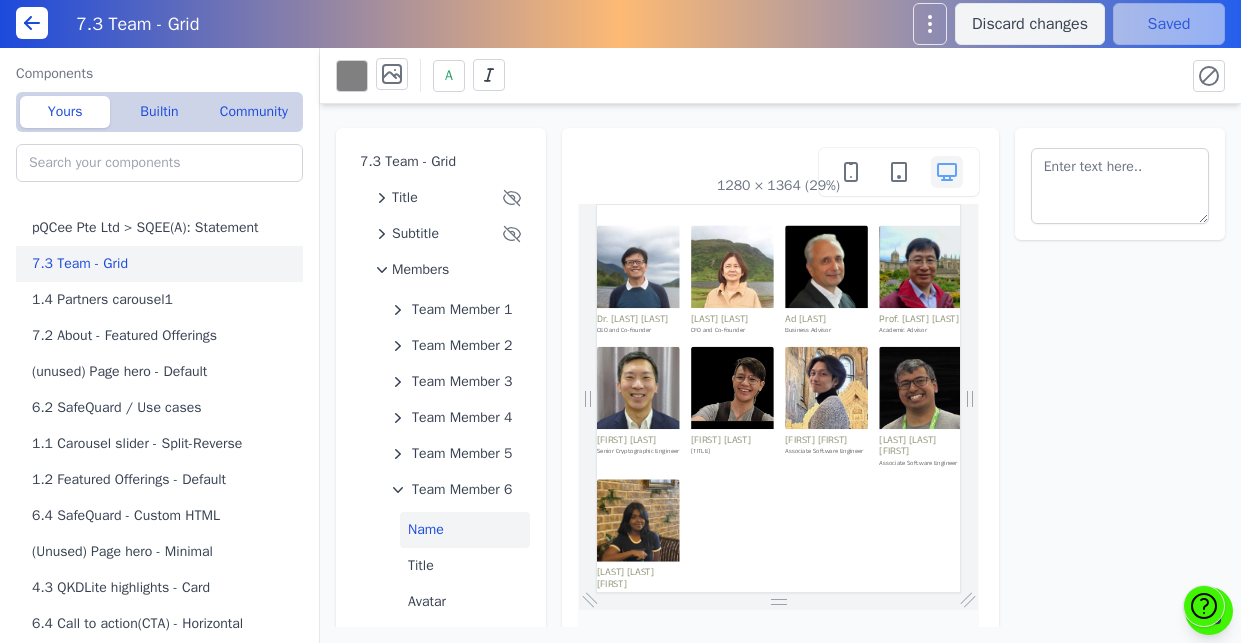 scroll, scrollTop: 89, scrollLeft: 0, axis: vertical 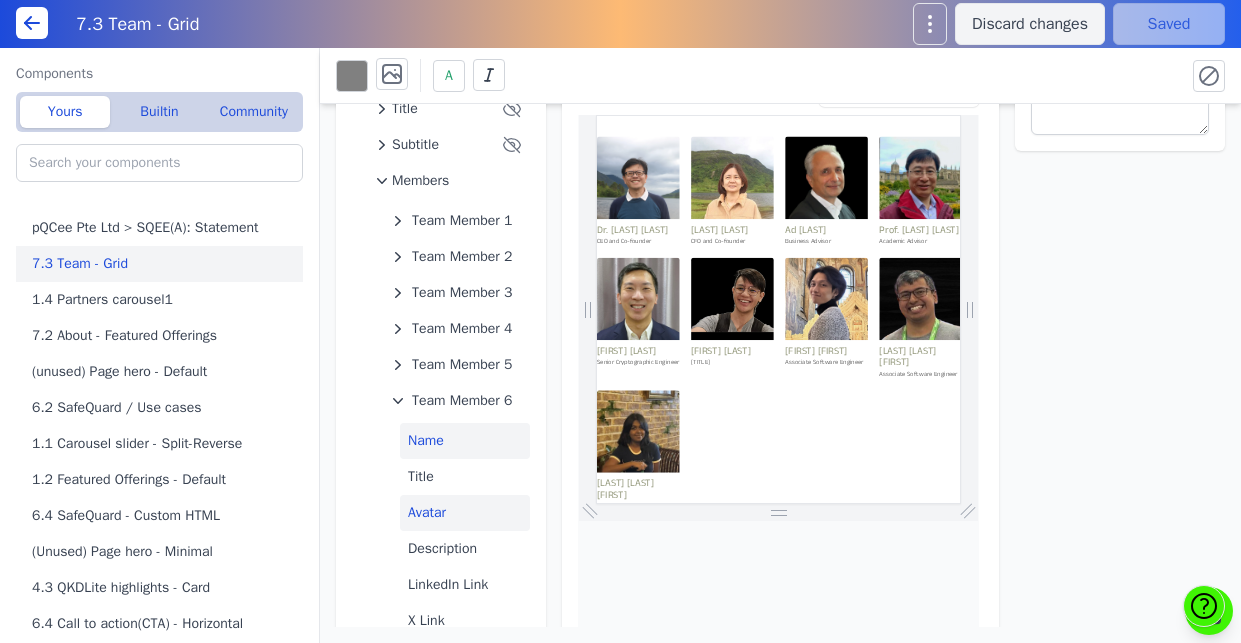 click on "Avatar" at bounding box center [465, 513] 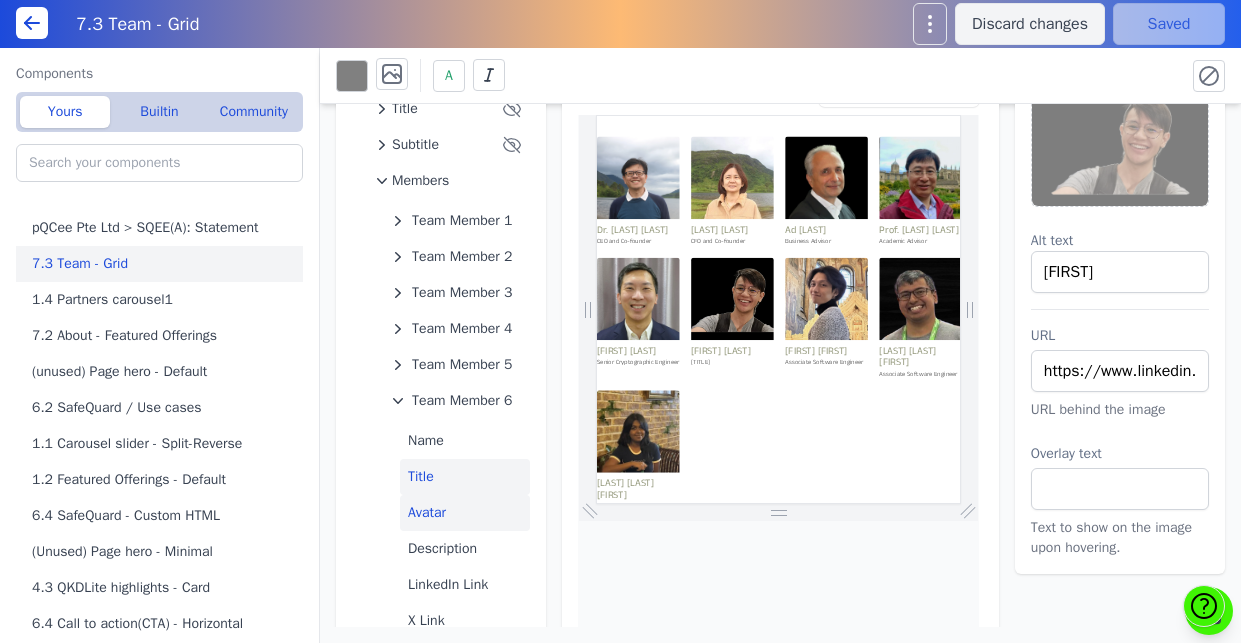 click on "Title" at bounding box center [465, 477] 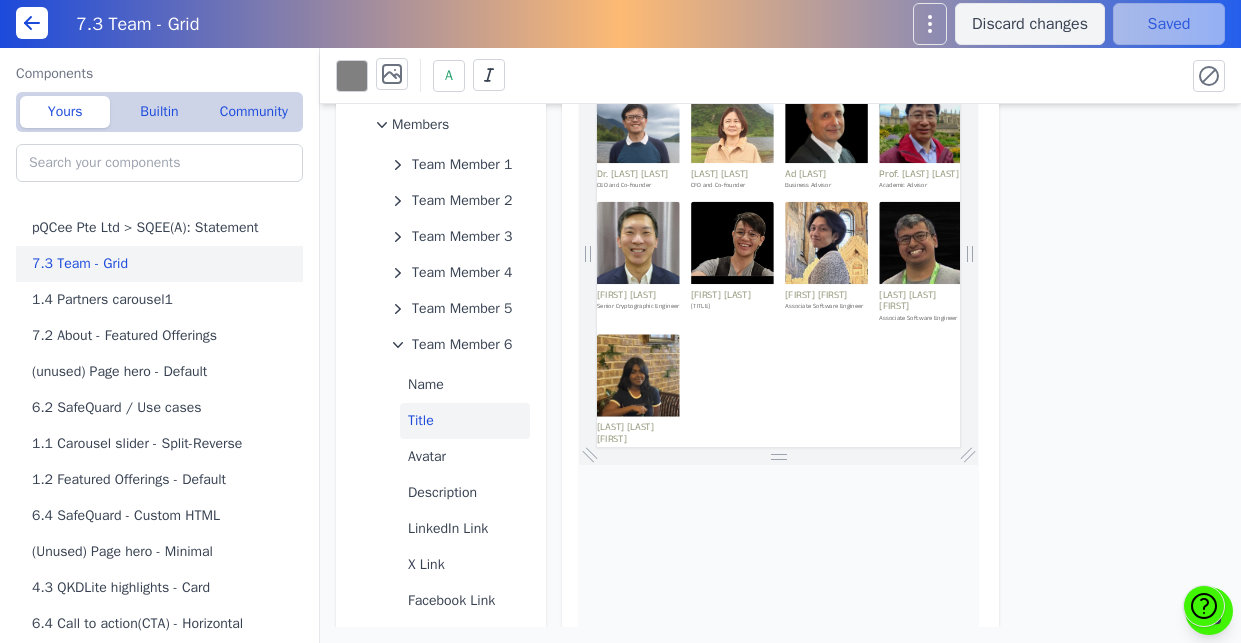 scroll, scrollTop: 147, scrollLeft: 0, axis: vertical 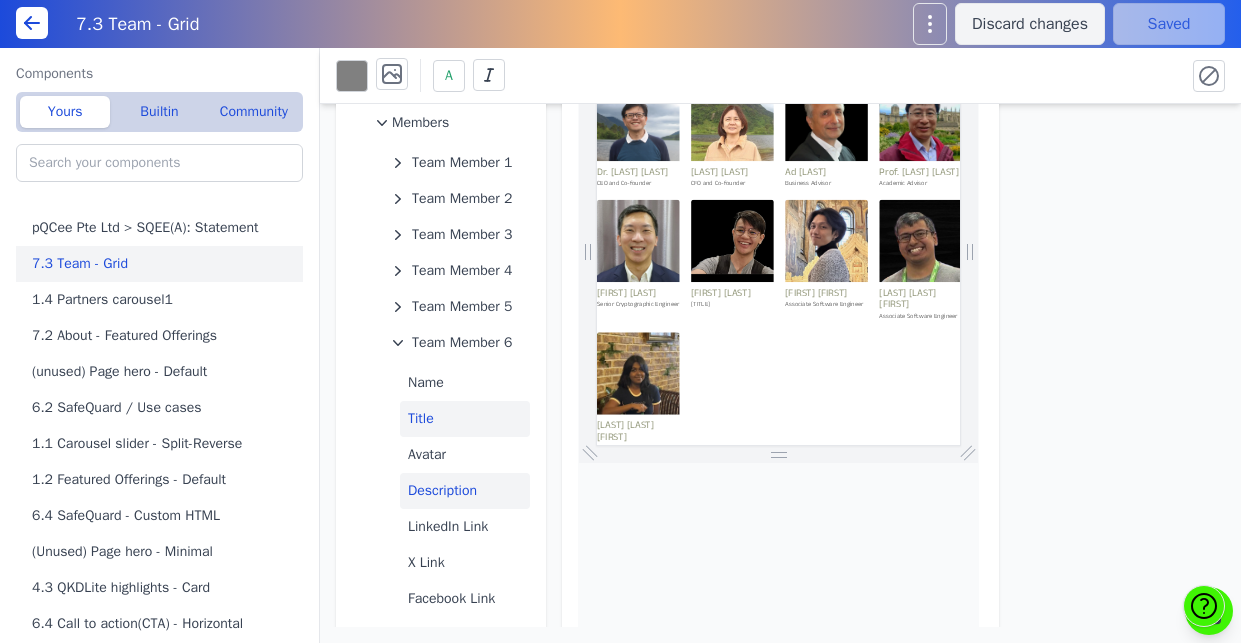 click on "Description" at bounding box center (465, 491) 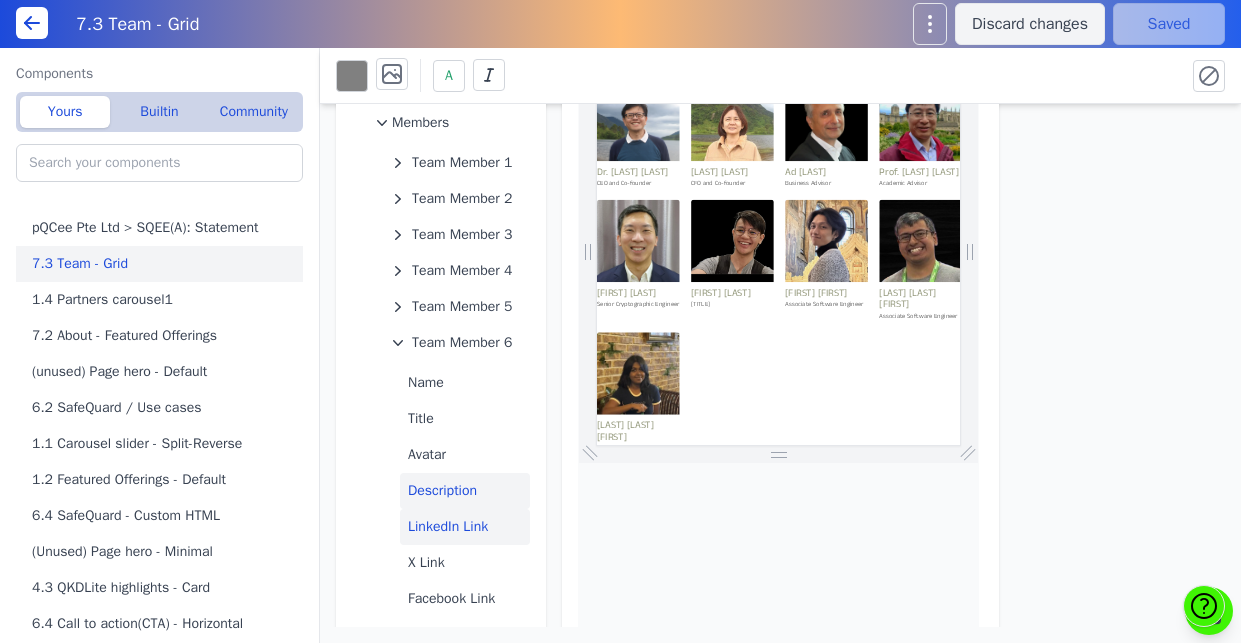 click on "LinkedIn Link" at bounding box center (465, 527) 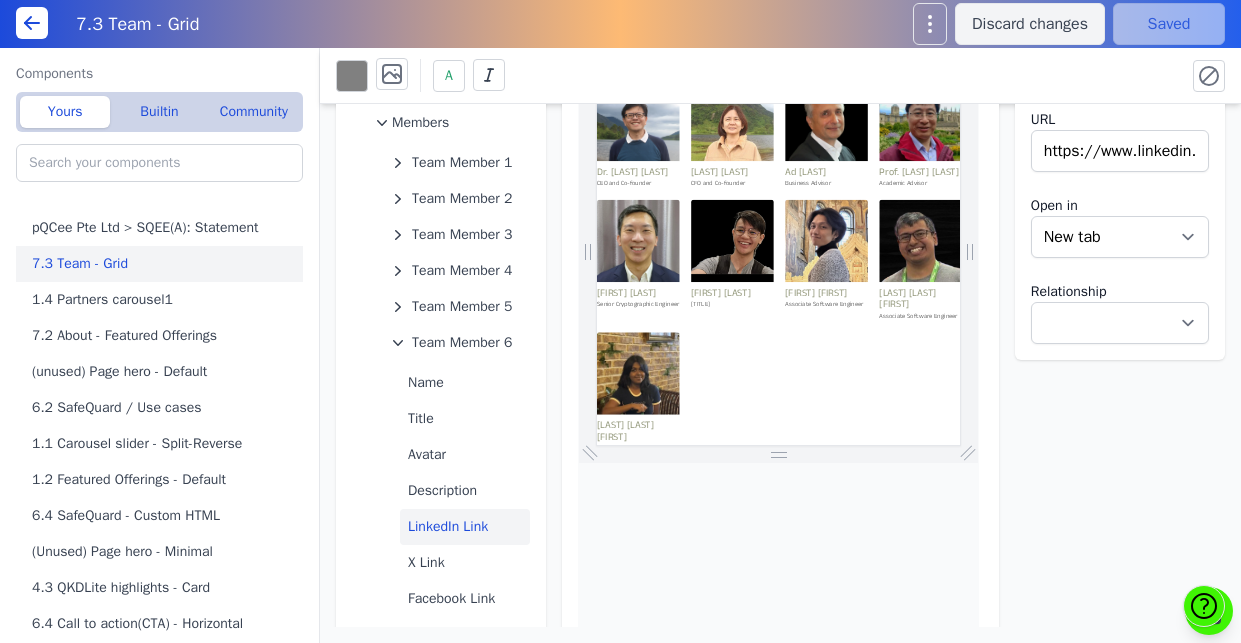 scroll, scrollTop: 273, scrollLeft: 0, axis: vertical 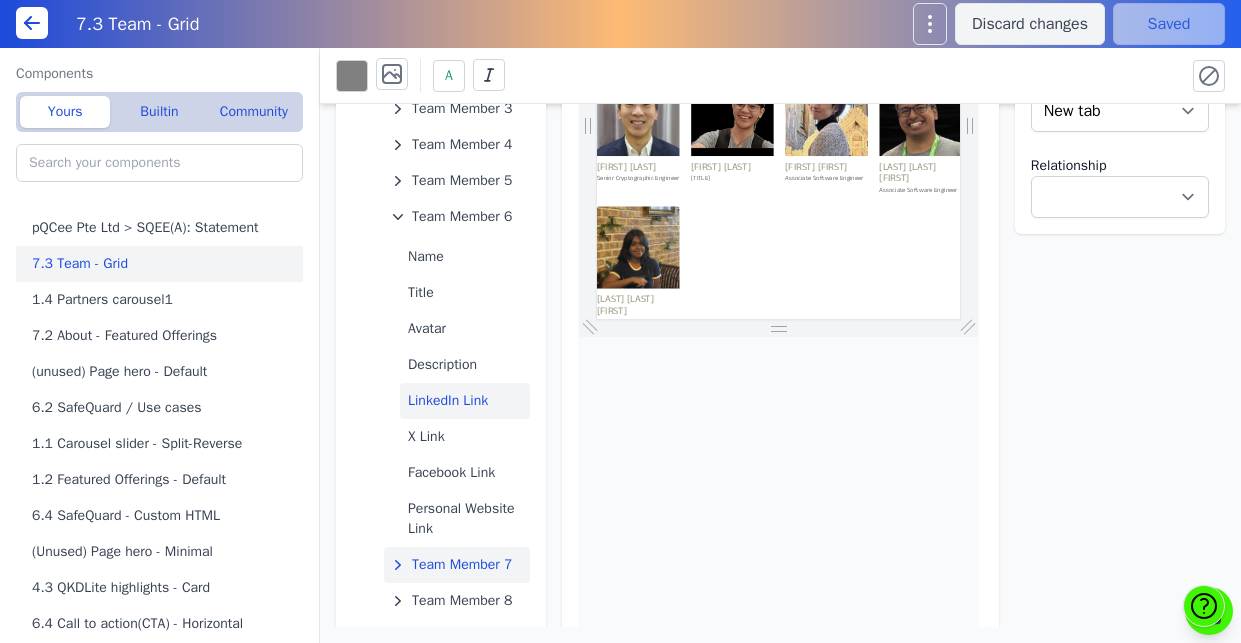 click on "Team Member 7" at bounding box center (462, 565) 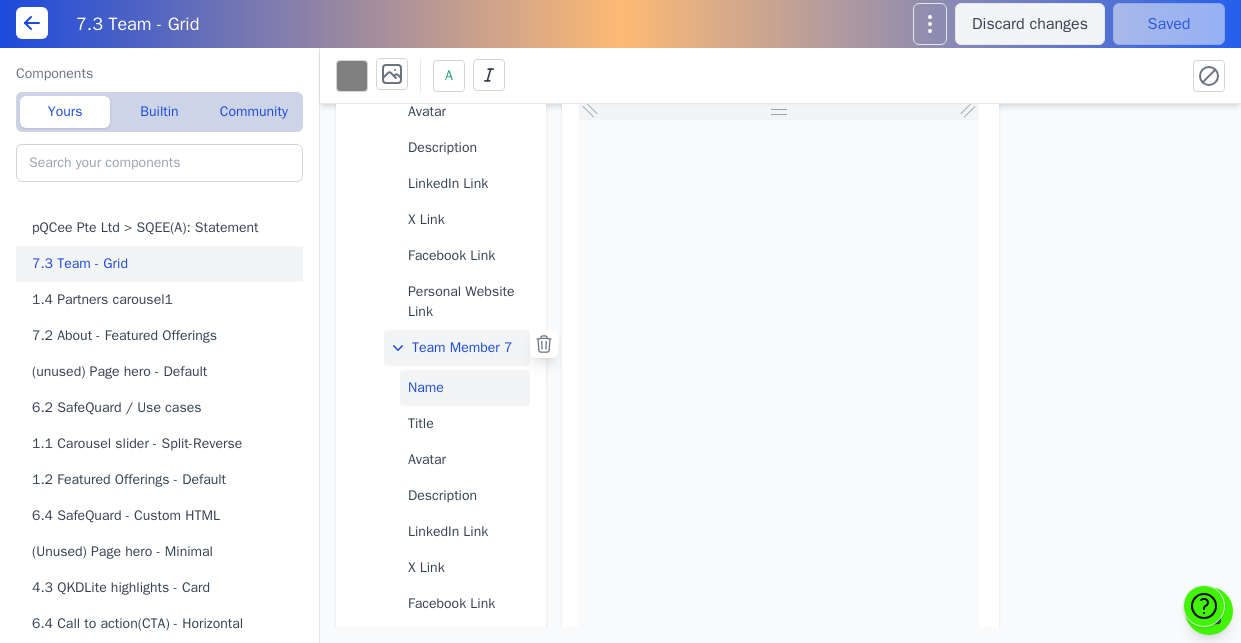 scroll, scrollTop: 879, scrollLeft: 0, axis: vertical 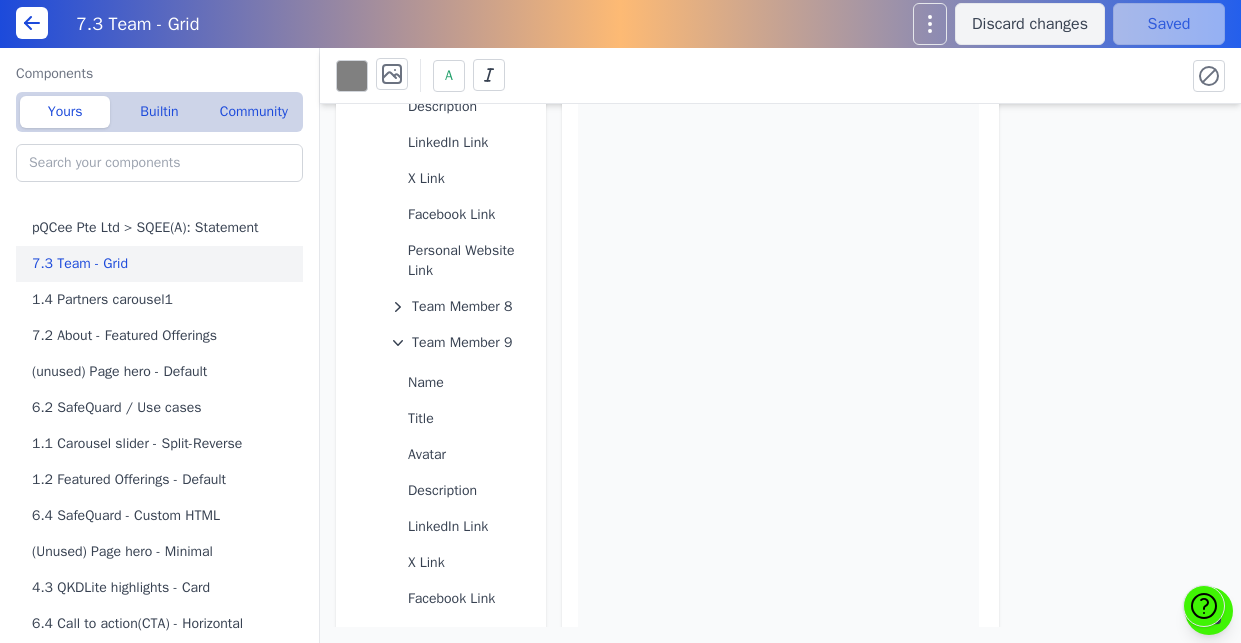 click on "Name" at bounding box center (465, 383) 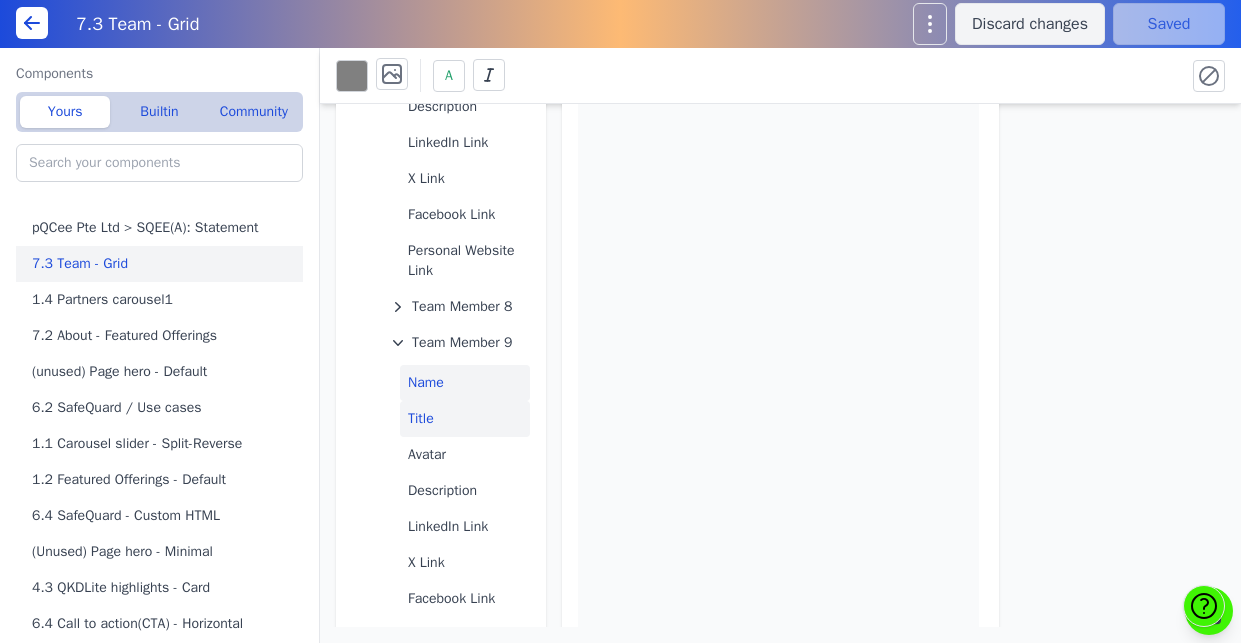 click on "Title" at bounding box center (465, 419) 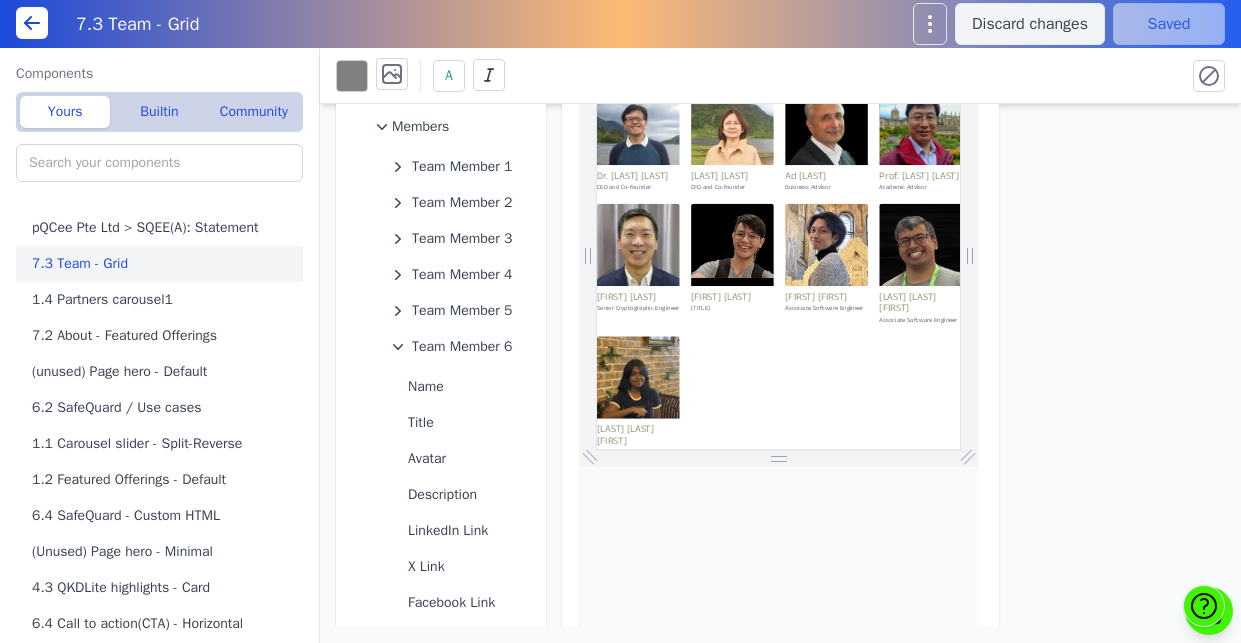 scroll, scrollTop: 142, scrollLeft: 0, axis: vertical 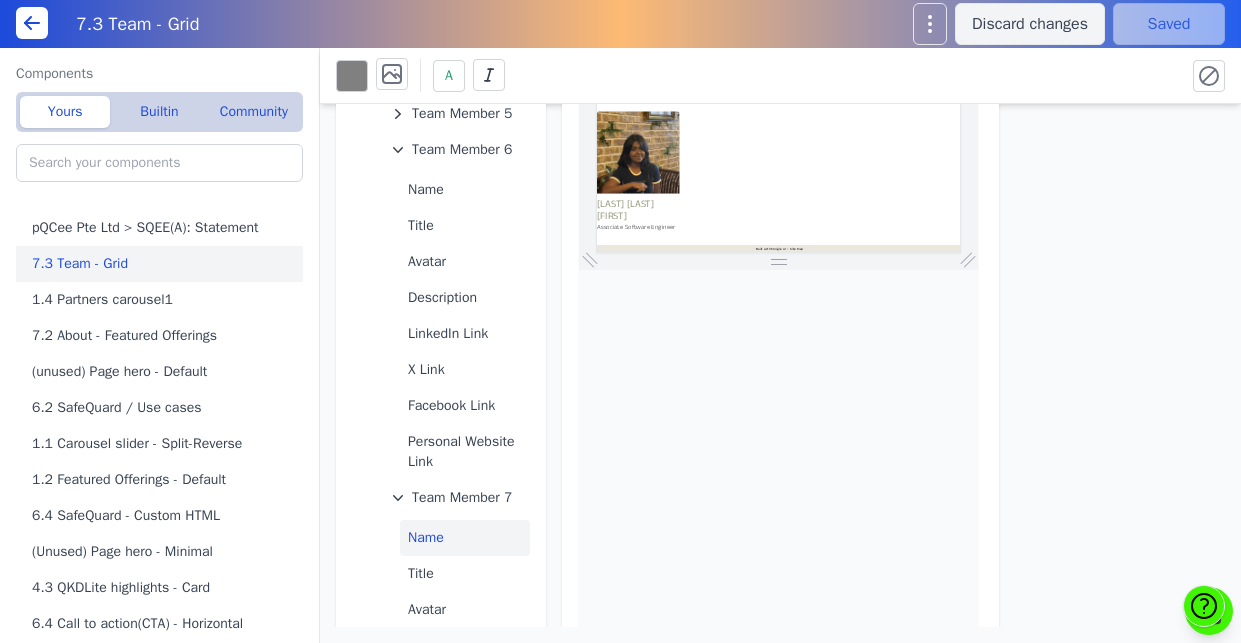 click on "Name" at bounding box center (465, 538) 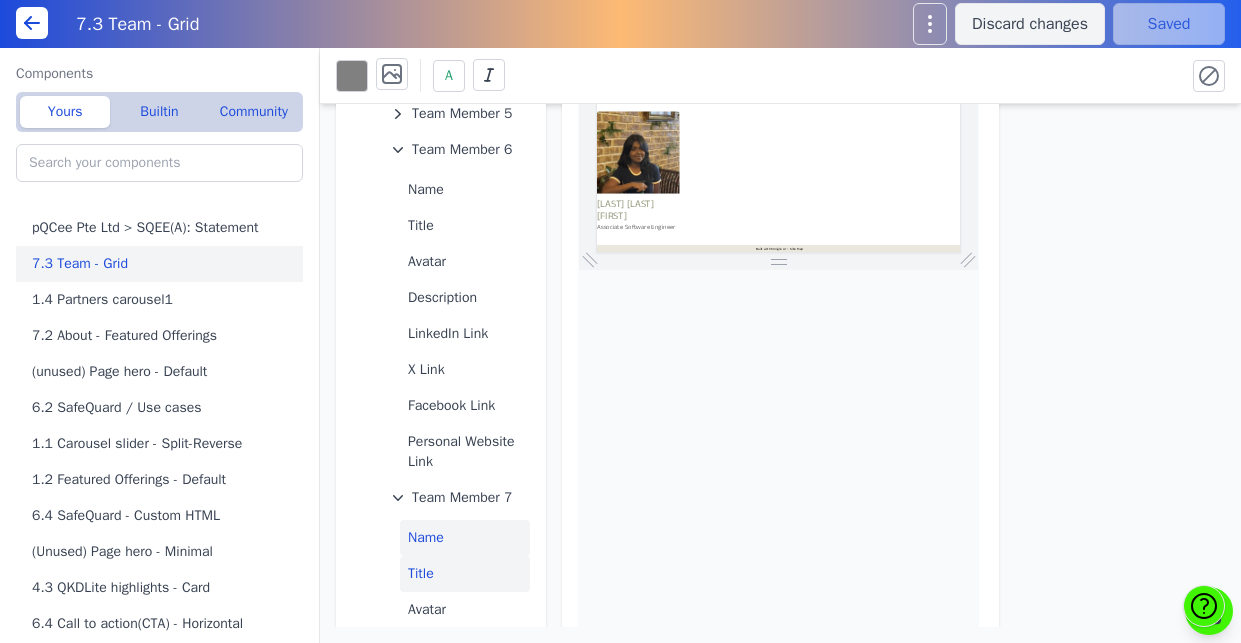 click on "Title" at bounding box center [465, 574] 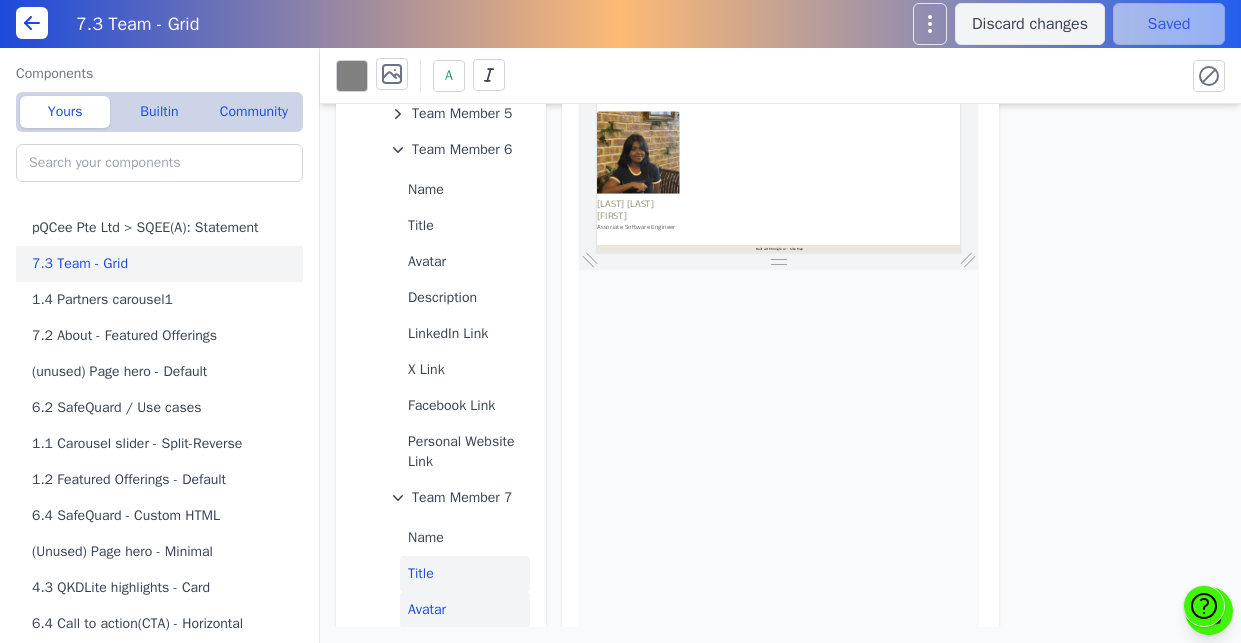 click on "Avatar" at bounding box center (465, 610) 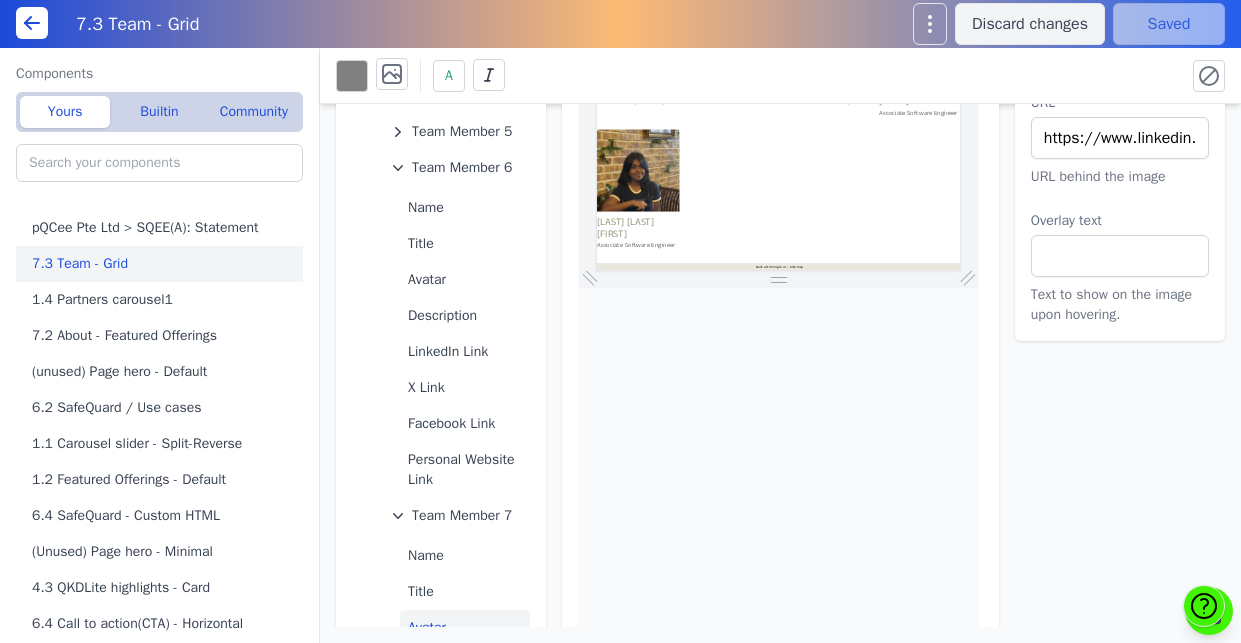 scroll, scrollTop: 413, scrollLeft: 0, axis: vertical 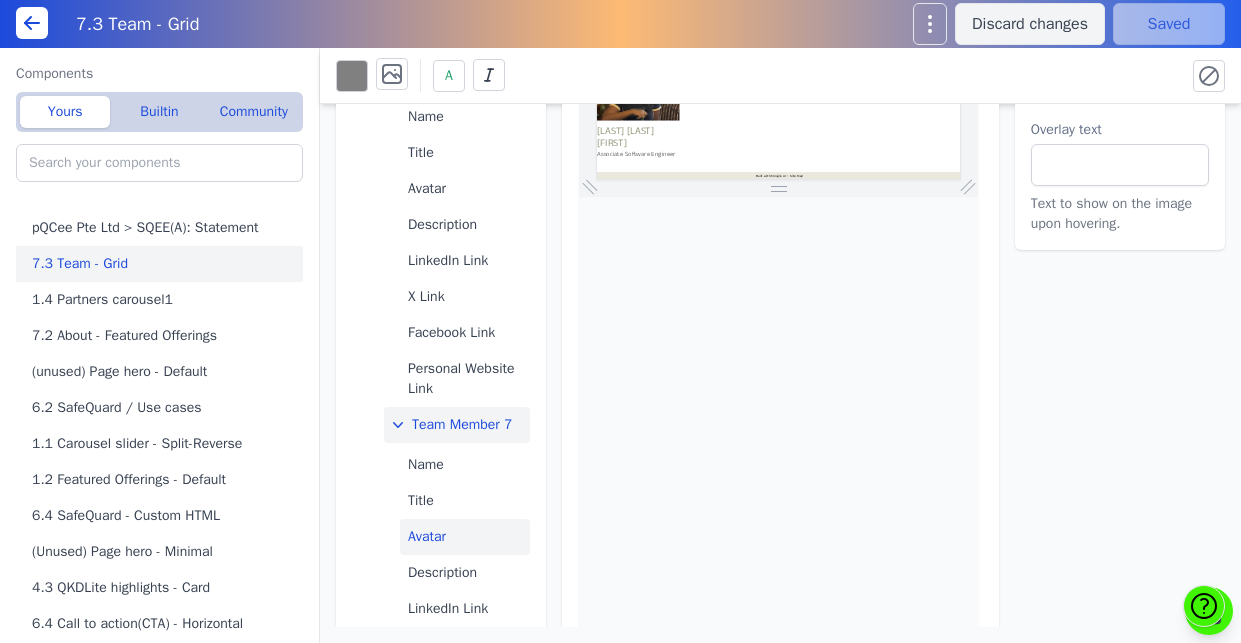 click on "Team Member 7" at bounding box center [462, 425] 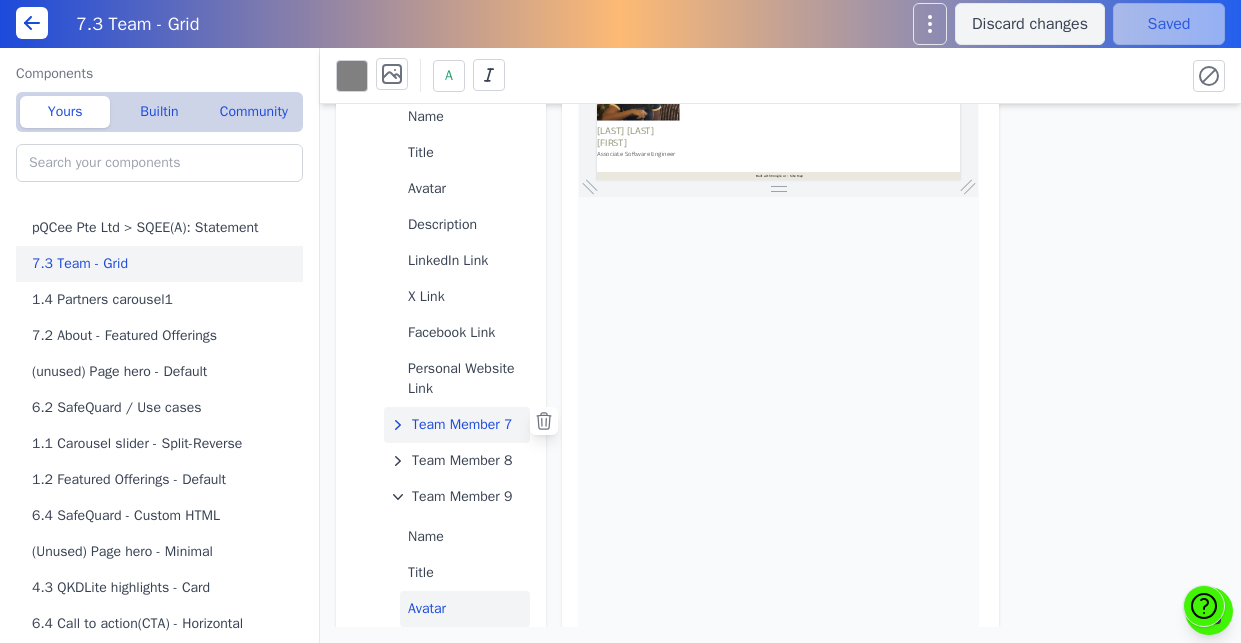 click on "Avatar" at bounding box center (465, 609) 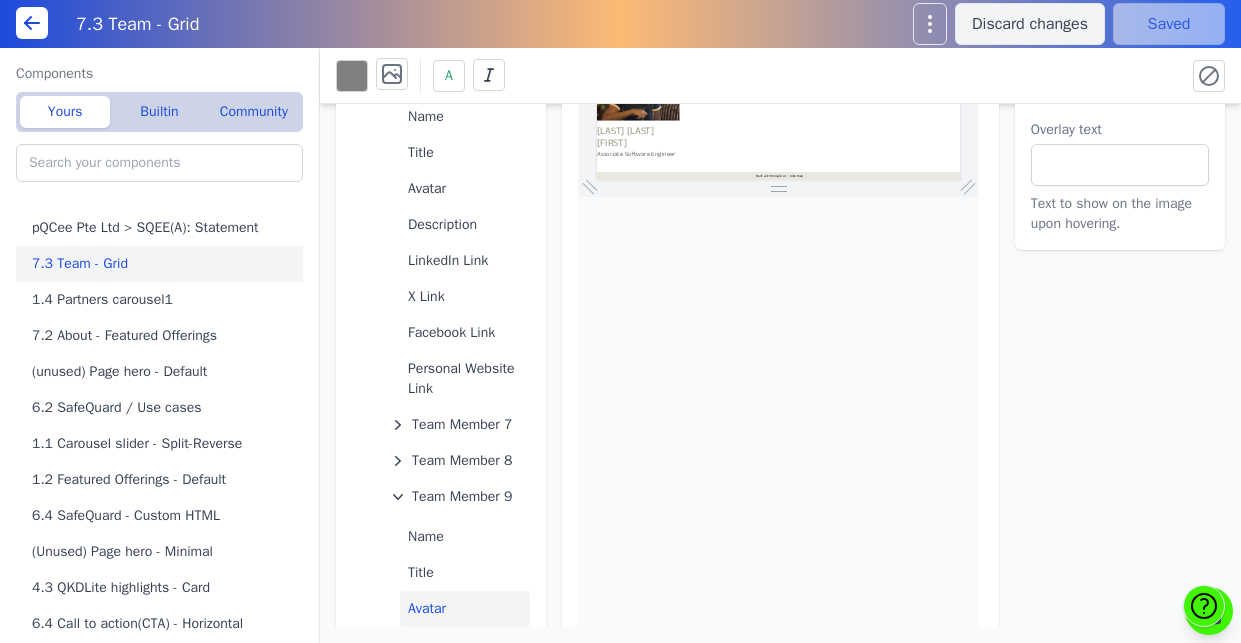 scroll, scrollTop: 0, scrollLeft: 0, axis: both 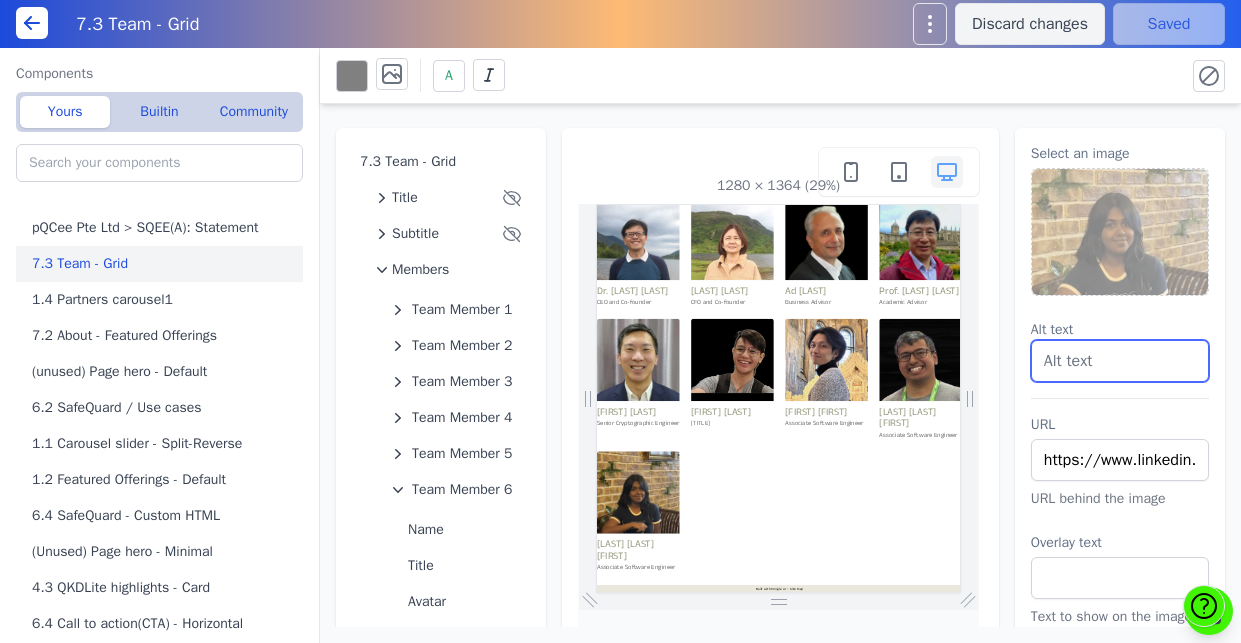 click at bounding box center [1120, 361] 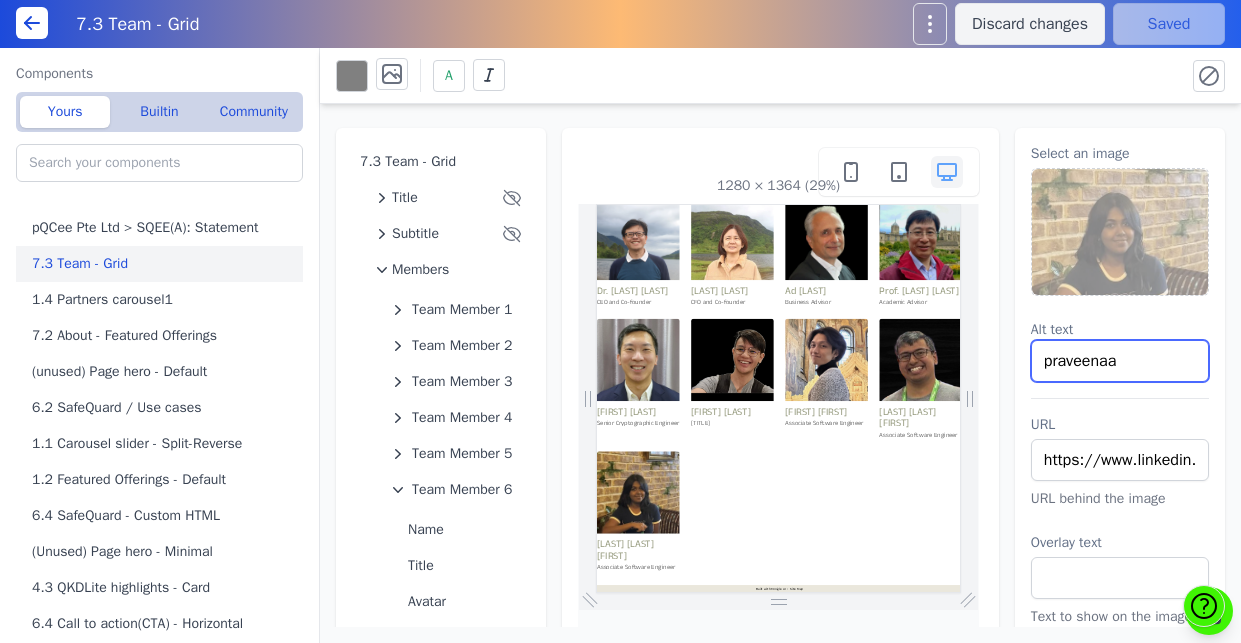 type on "praveenaa" 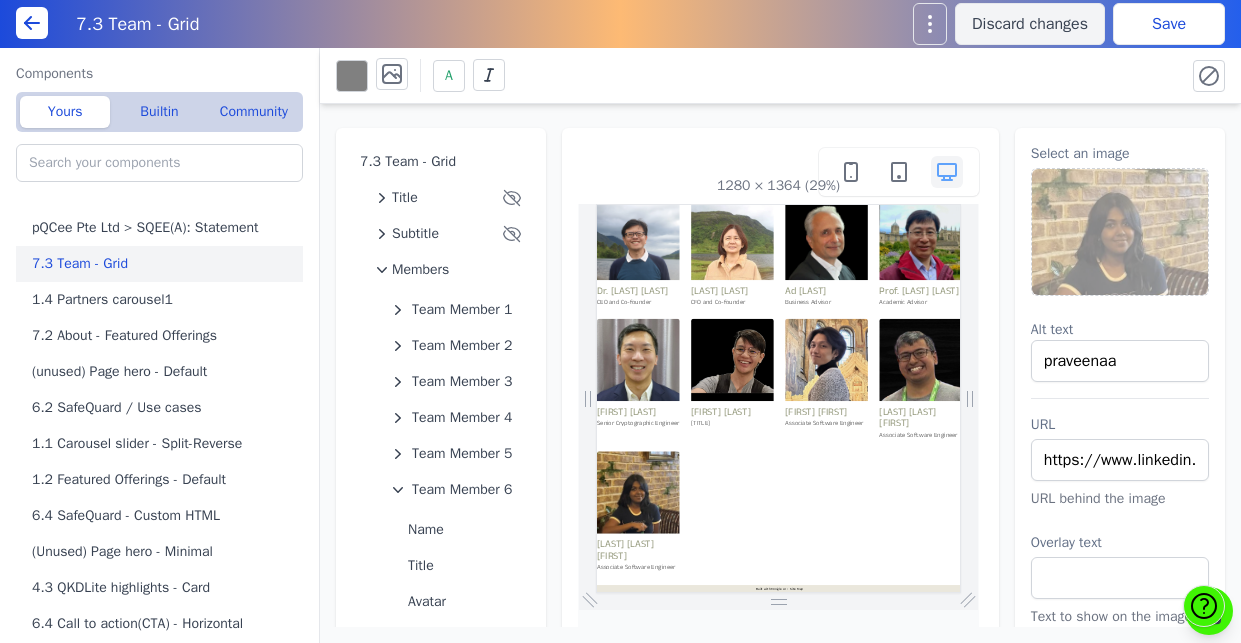 click on "URL" at bounding box center [1120, 425] 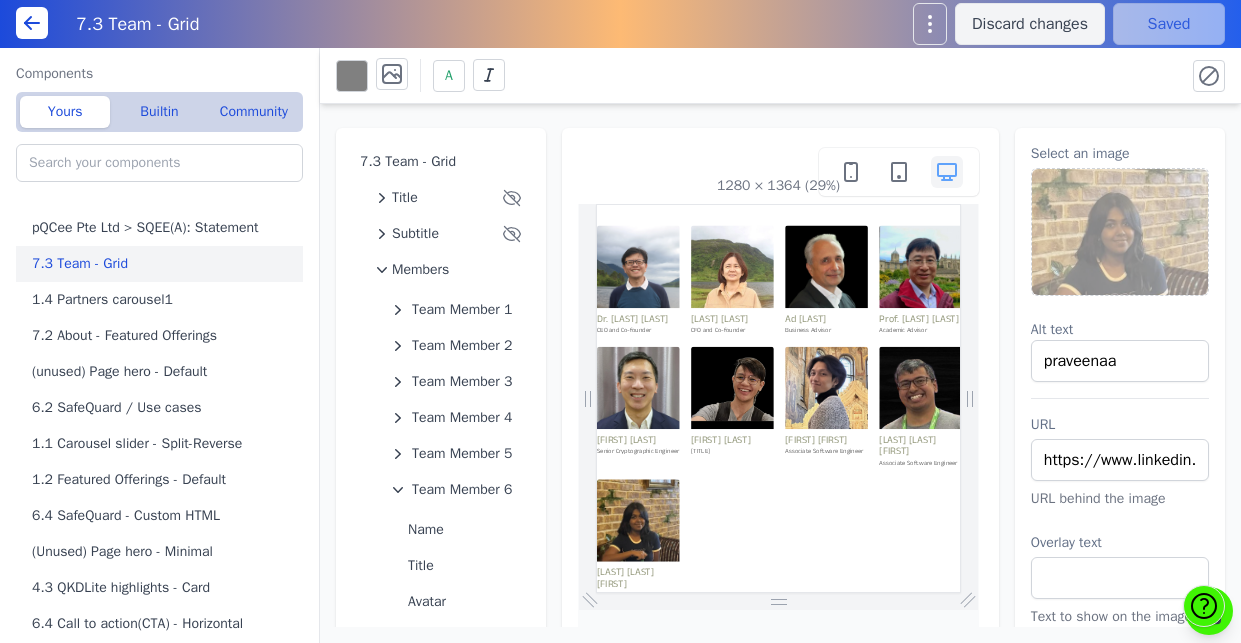 scroll, scrollTop: 0, scrollLeft: 0, axis: both 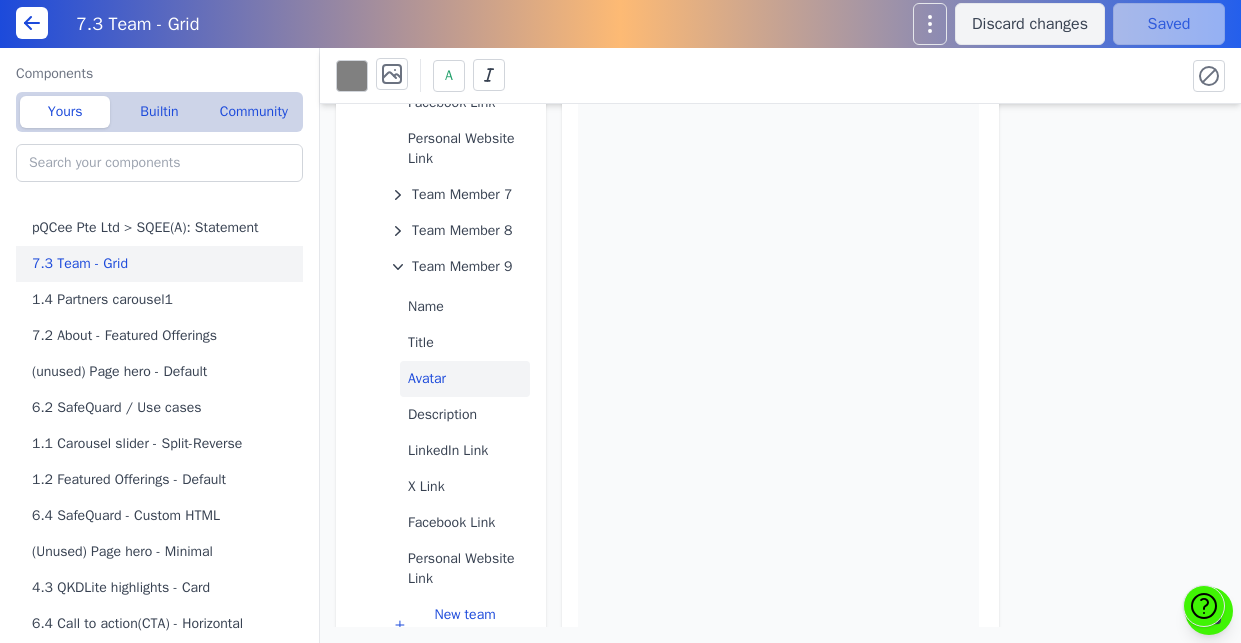 click on "LinkedIn Link" at bounding box center [465, 451] 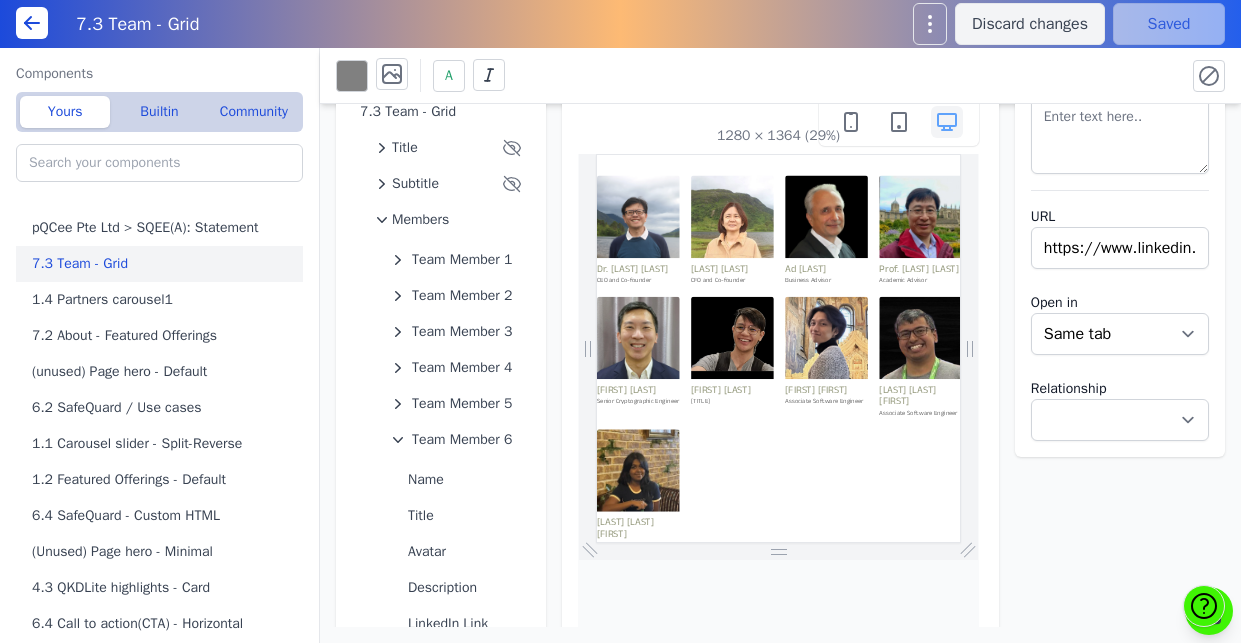scroll, scrollTop: 49, scrollLeft: 0, axis: vertical 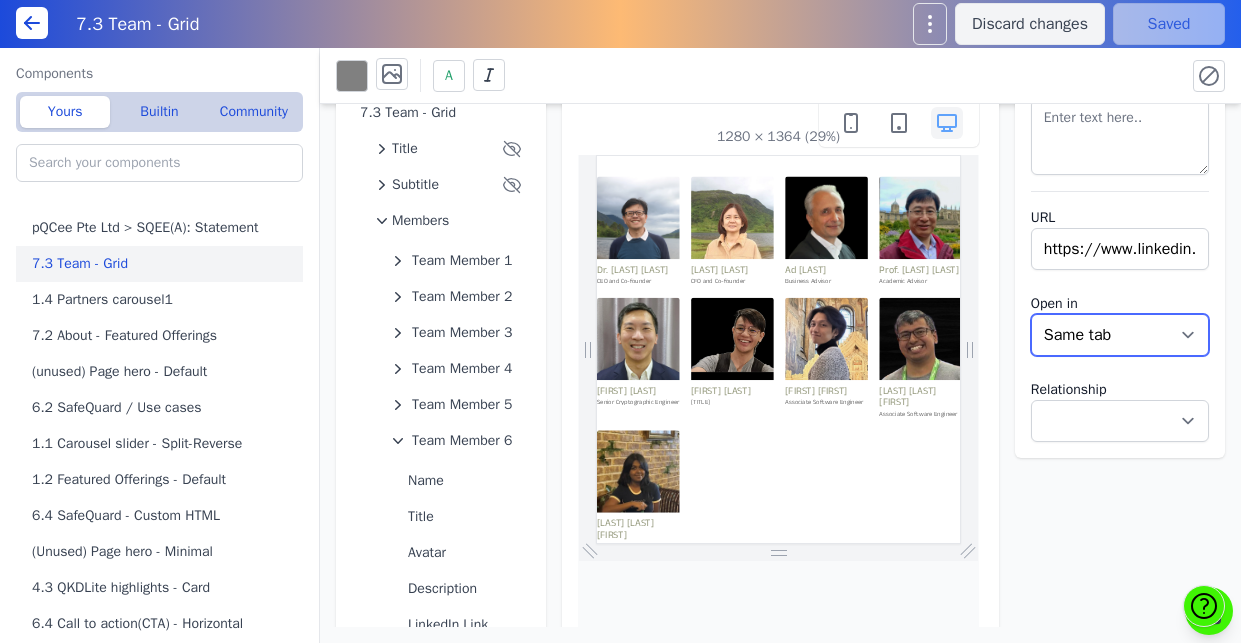 click on "New tab Same tab" at bounding box center [1120, 335] 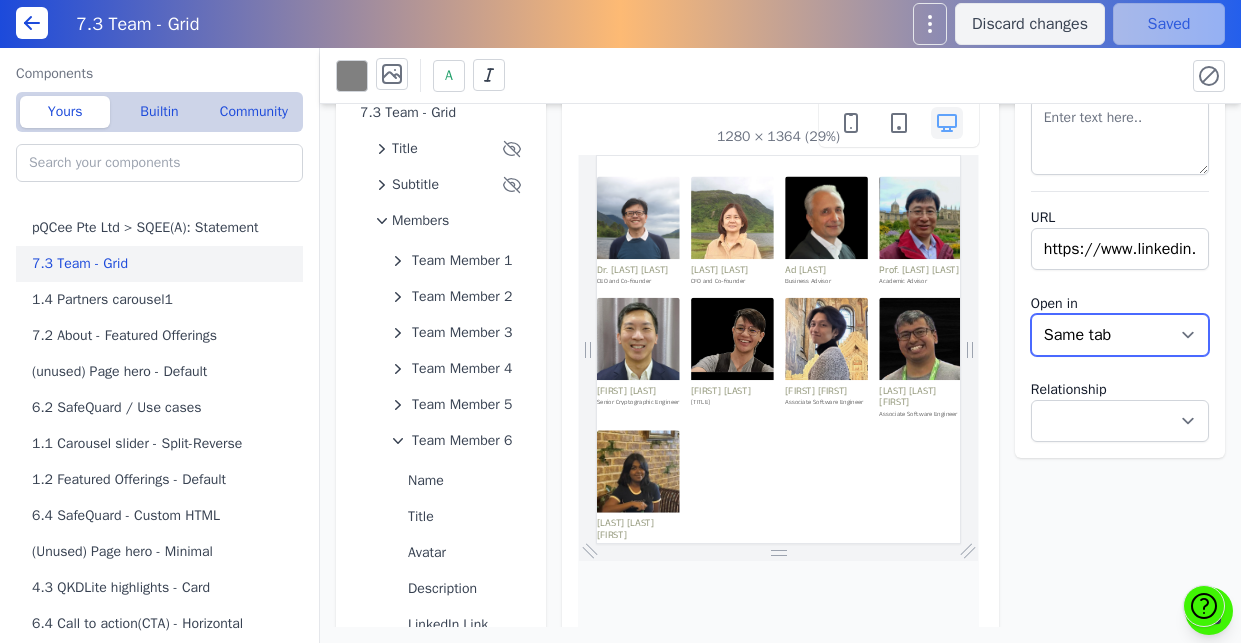 select on "_blank" 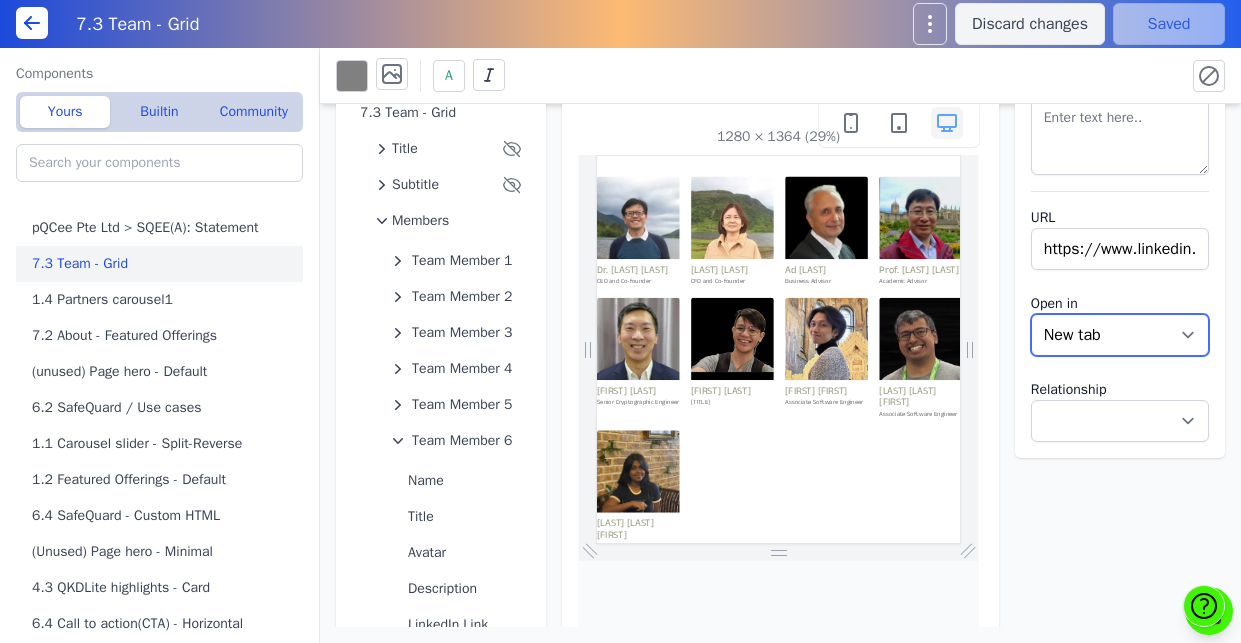 click on "New tab Same tab" at bounding box center (1120, 335) 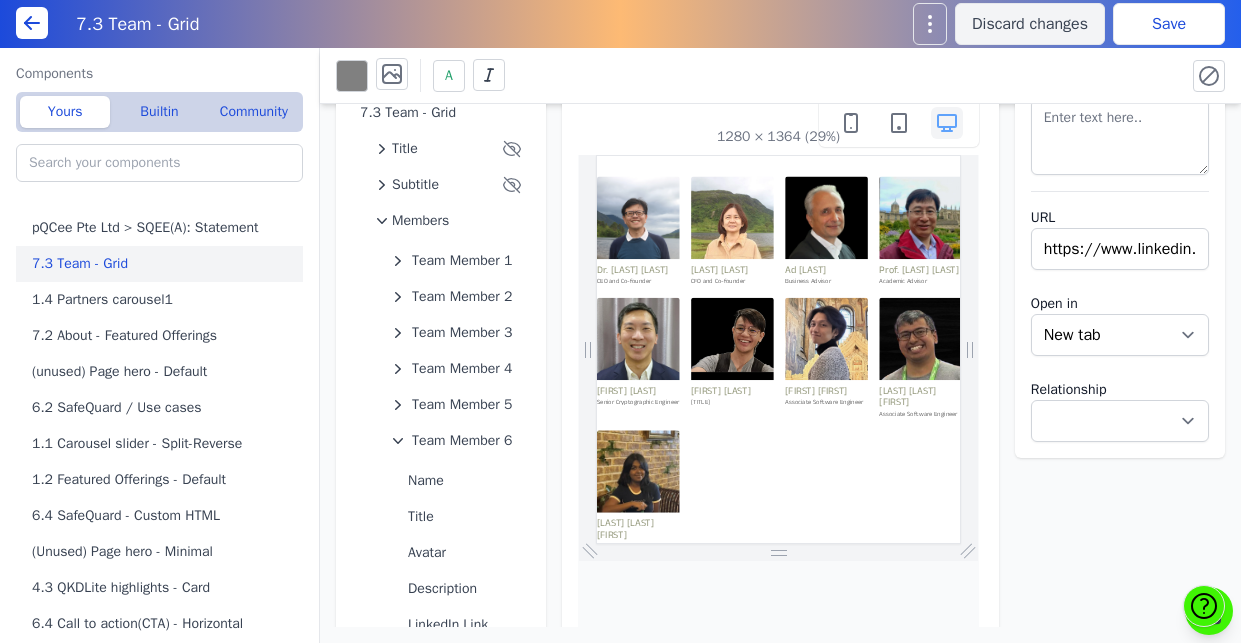 click on "Save" at bounding box center (1169, 24) 